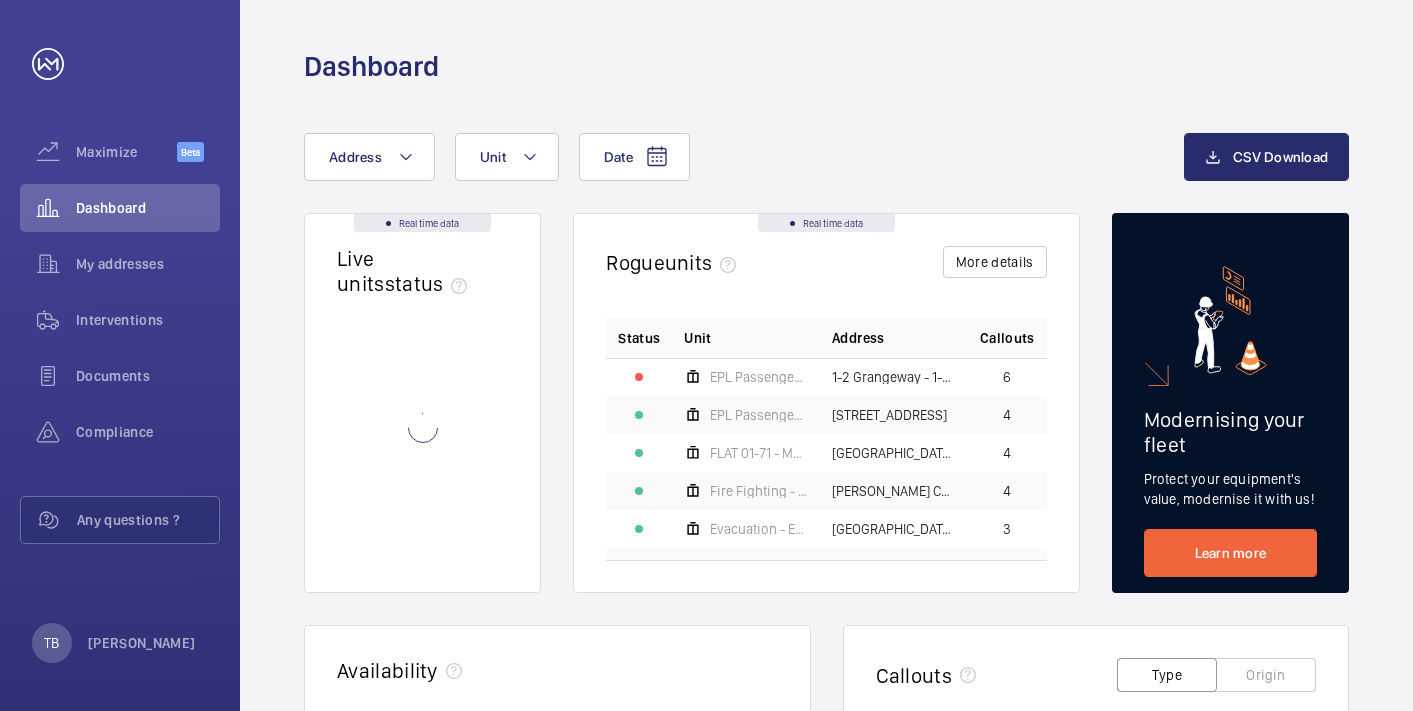 scroll, scrollTop: 0, scrollLeft: 0, axis: both 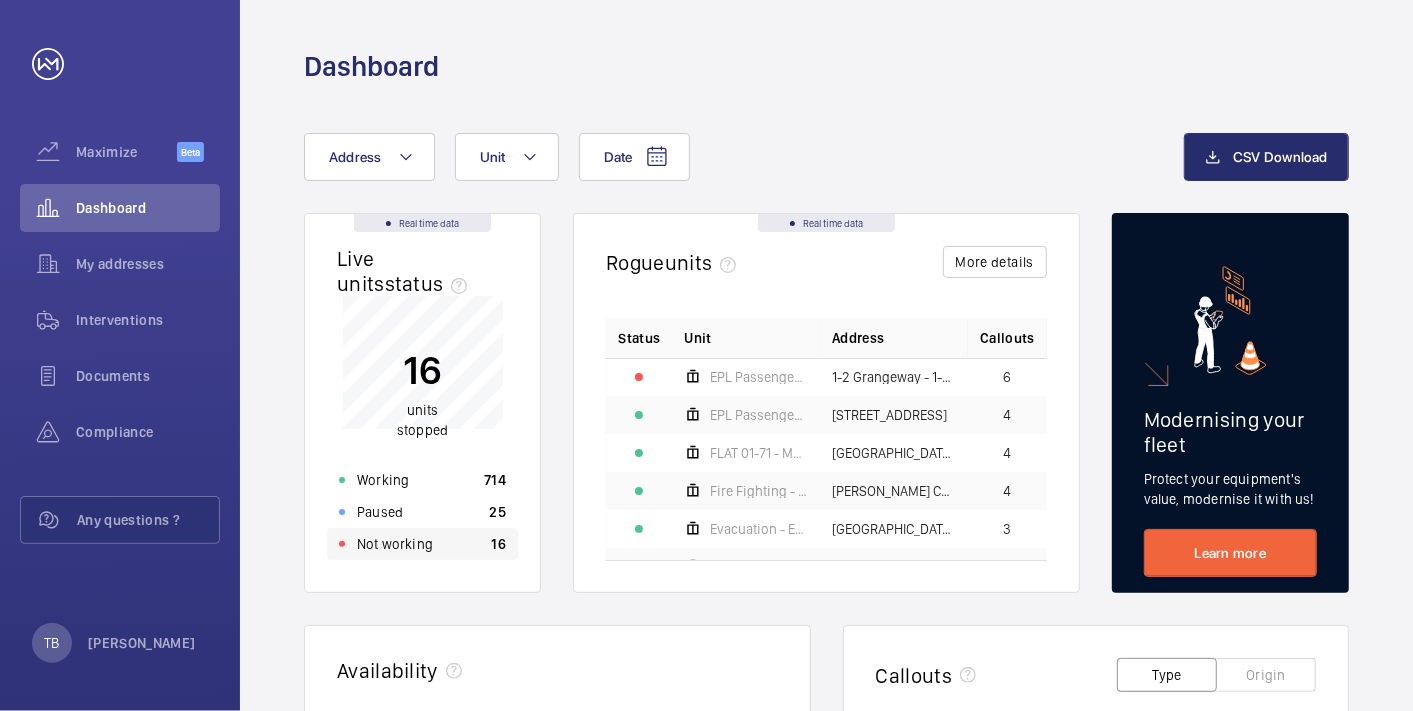 click on "Not working 16" 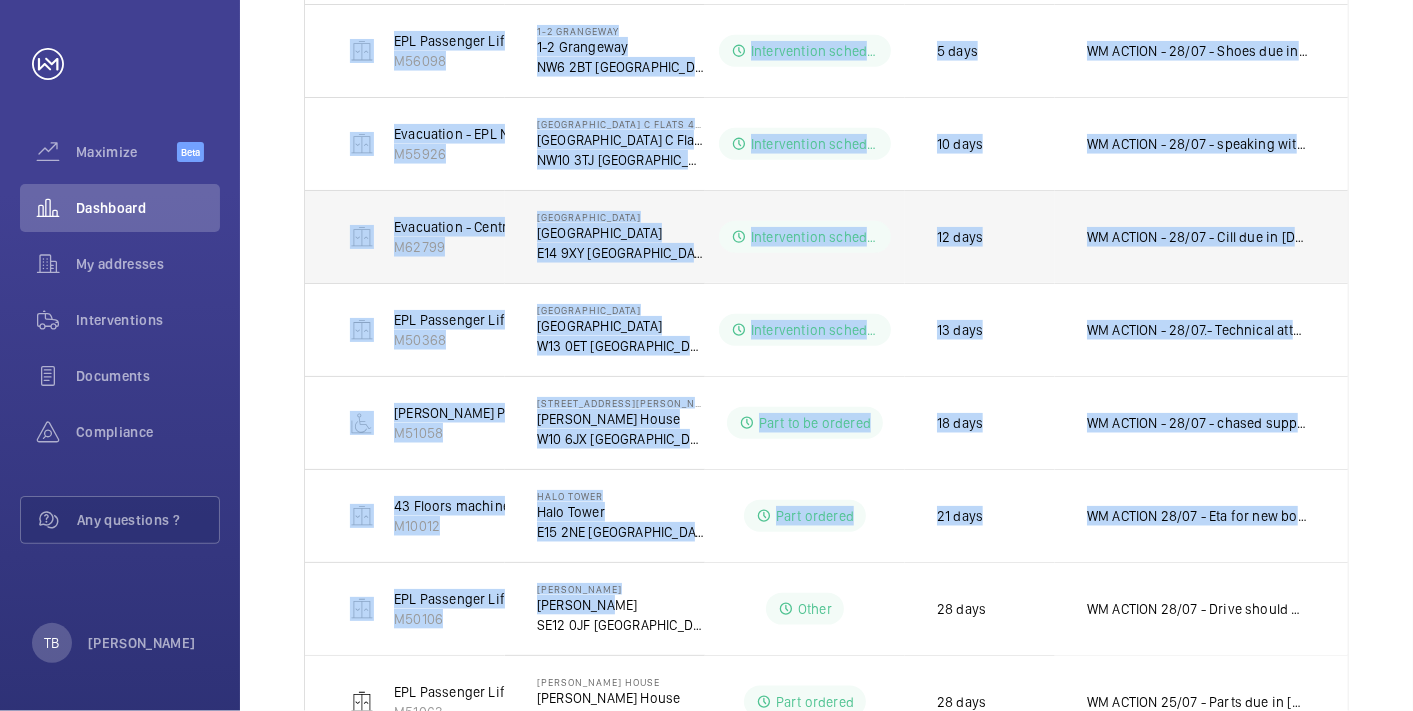 scroll, scrollTop: 1059, scrollLeft: 0, axis: vertical 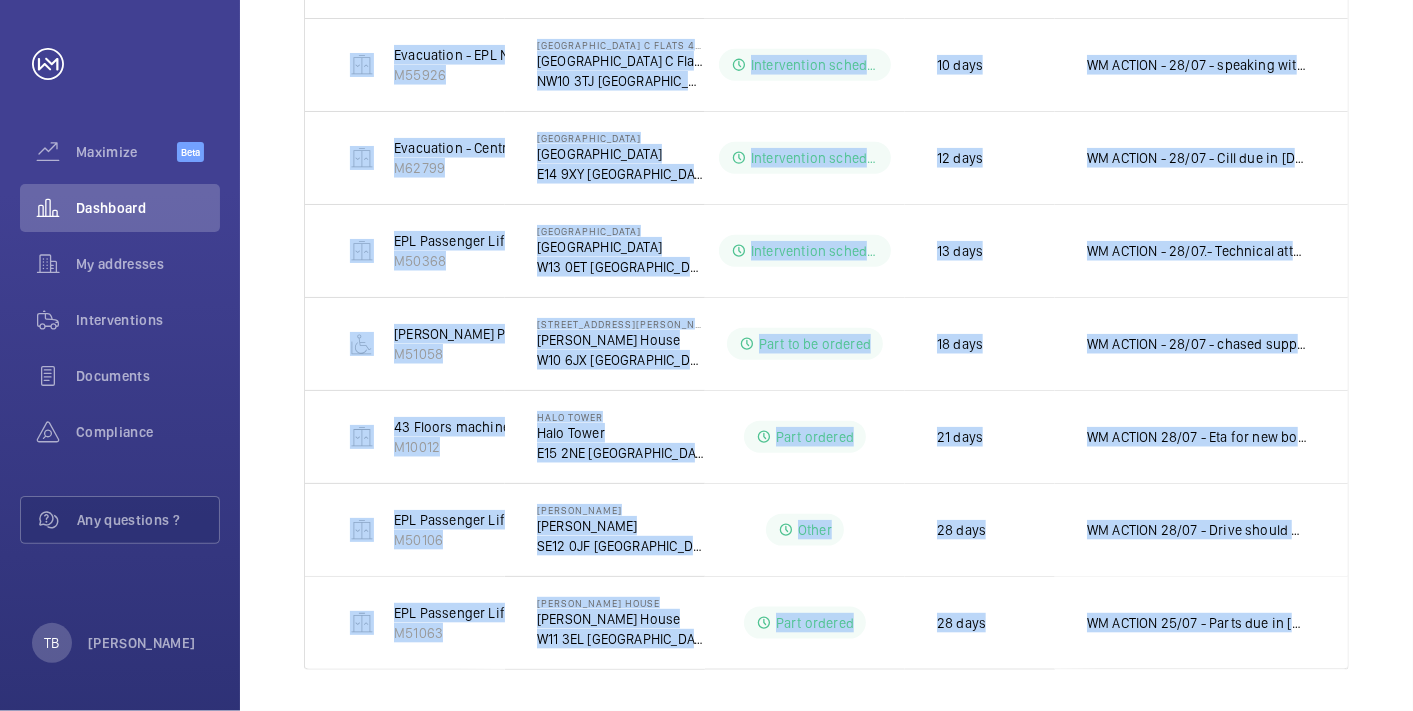 drag, startPoint x: 316, startPoint y: 448, endPoint x: 1373, endPoint y: 671, distance: 1080.2676 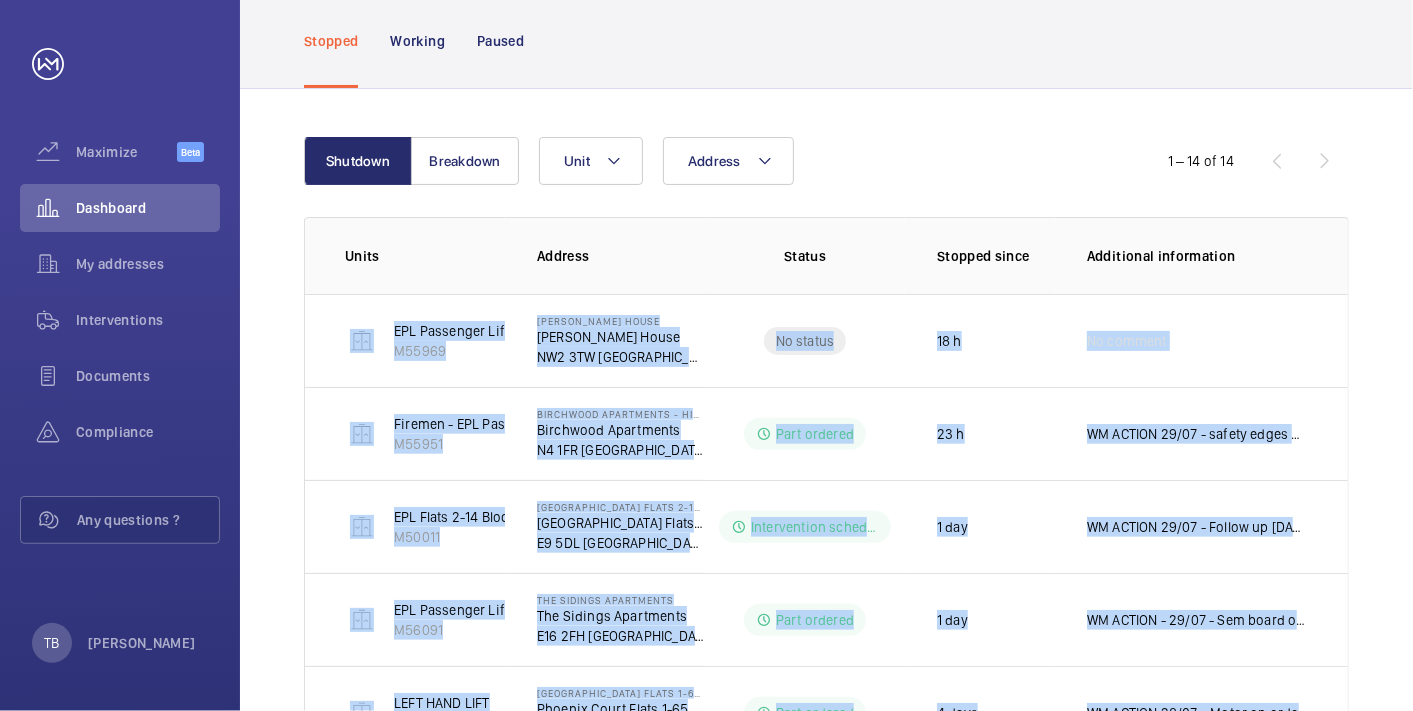 scroll, scrollTop: 0, scrollLeft: 0, axis: both 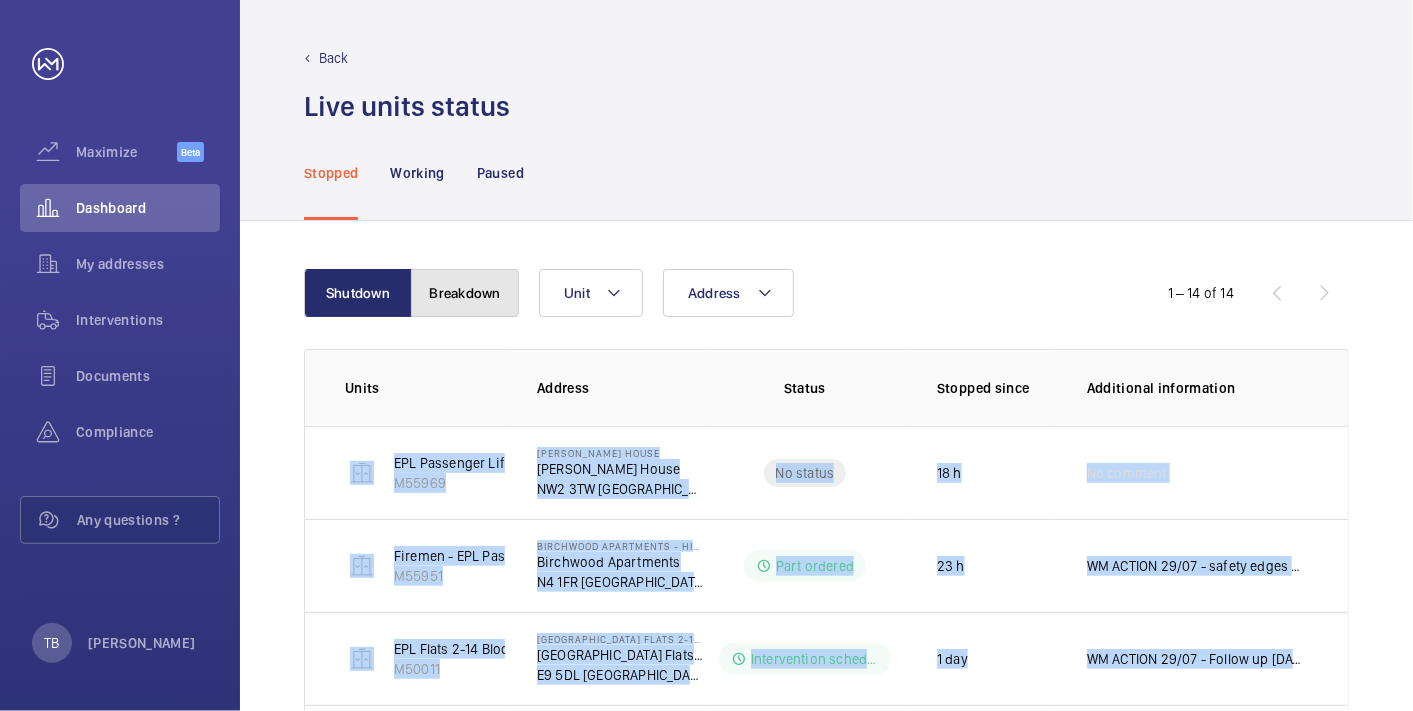 click on "Breakdown" 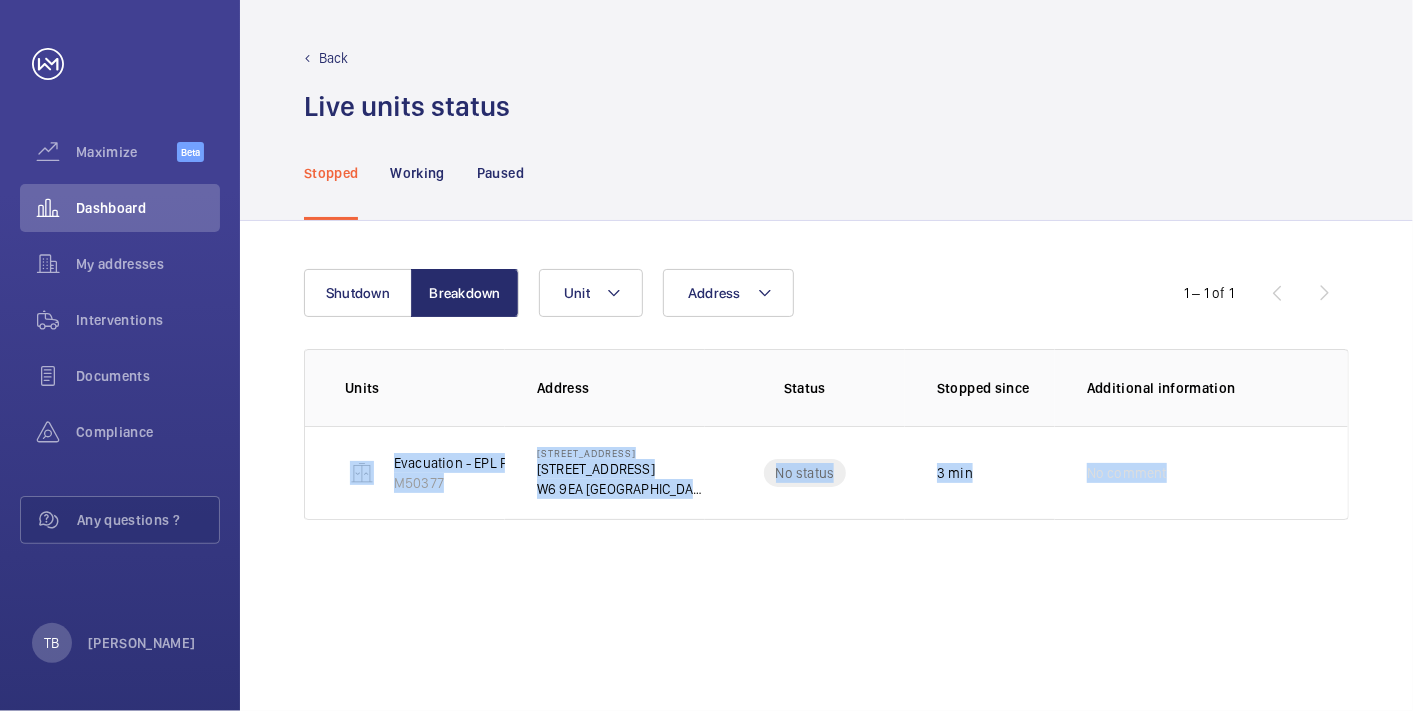 drag, startPoint x: 328, startPoint y: 460, endPoint x: 1189, endPoint y: 569, distance: 867.87213 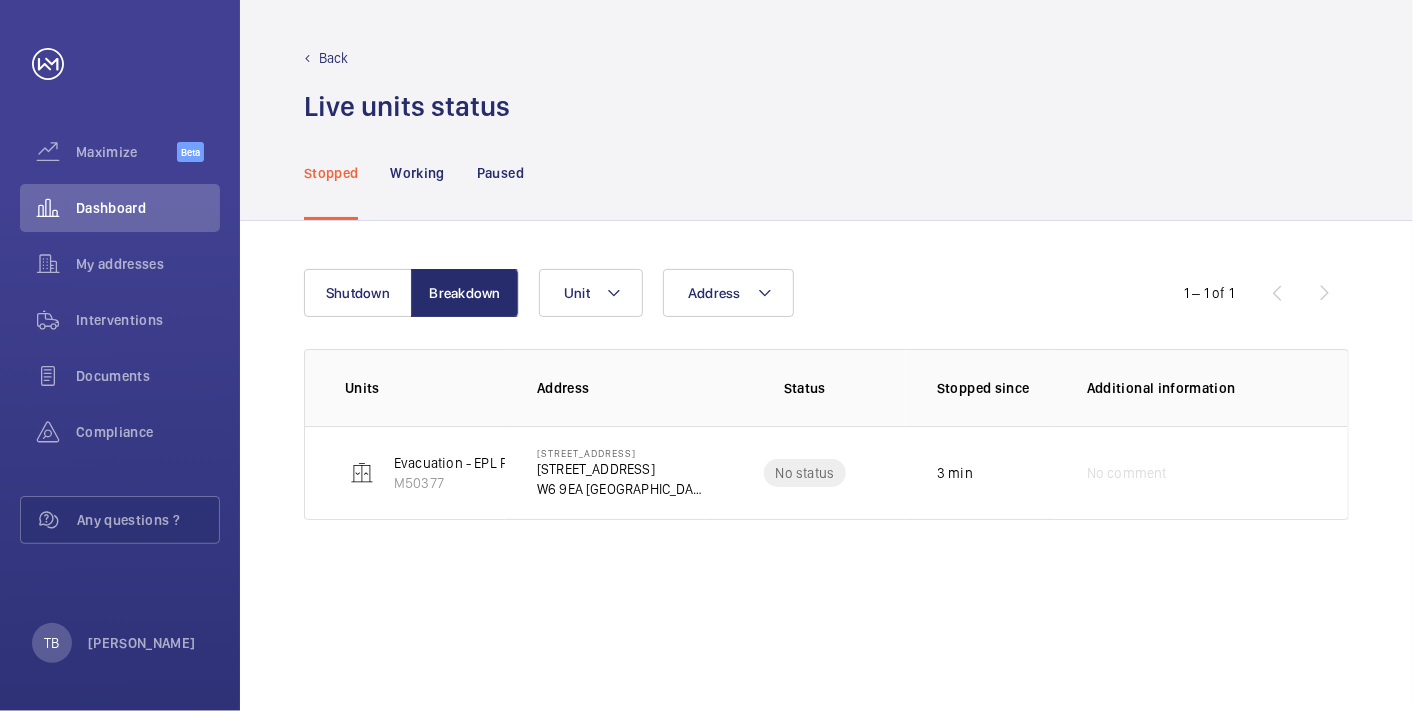 click on "Stopped Working Paused" 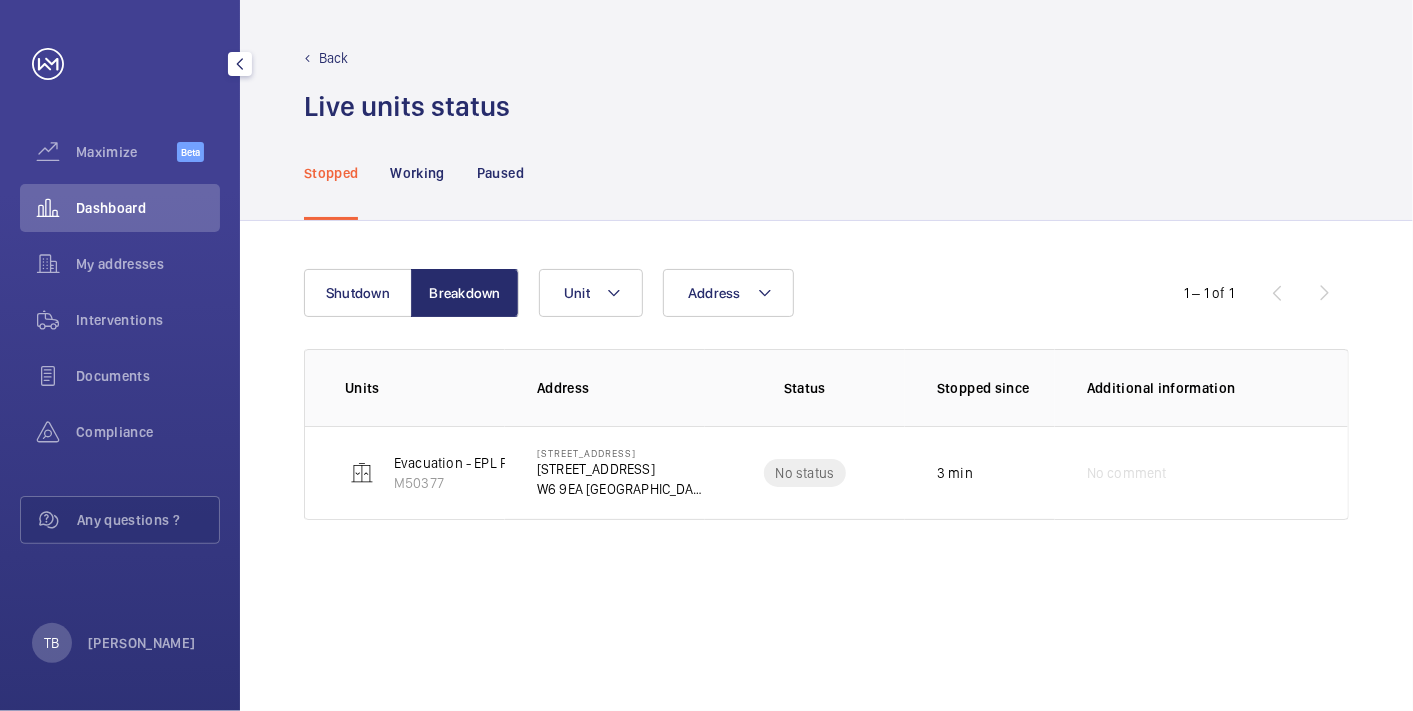 click on "Dashboard" 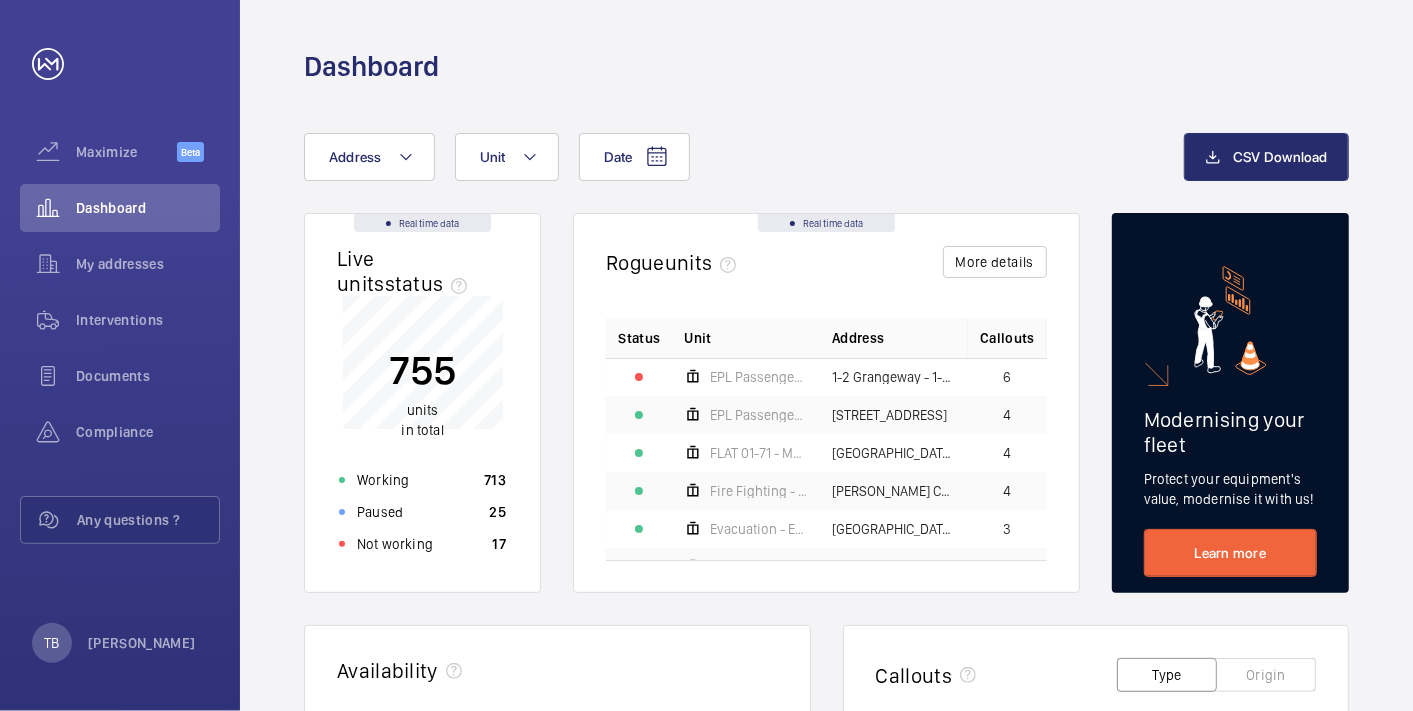 click on "Dashboard" 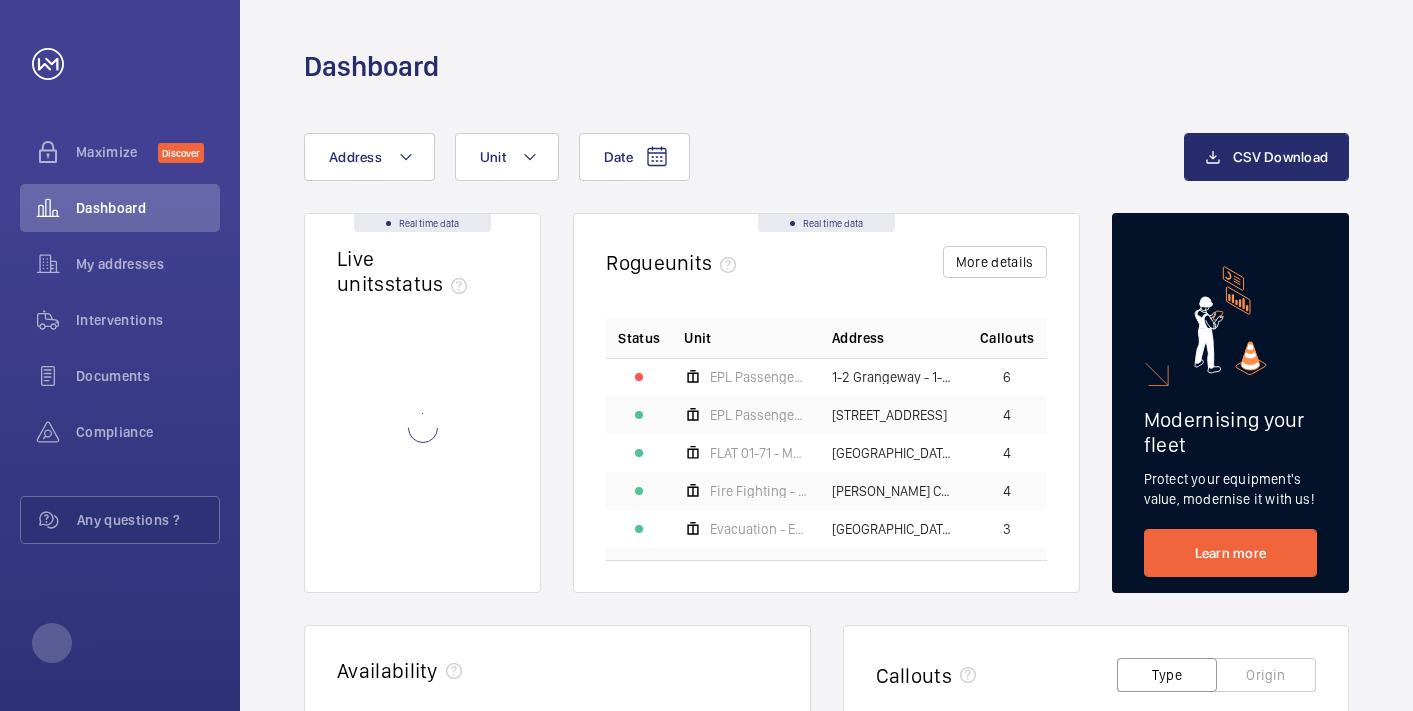 scroll, scrollTop: 0, scrollLeft: 0, axis: both 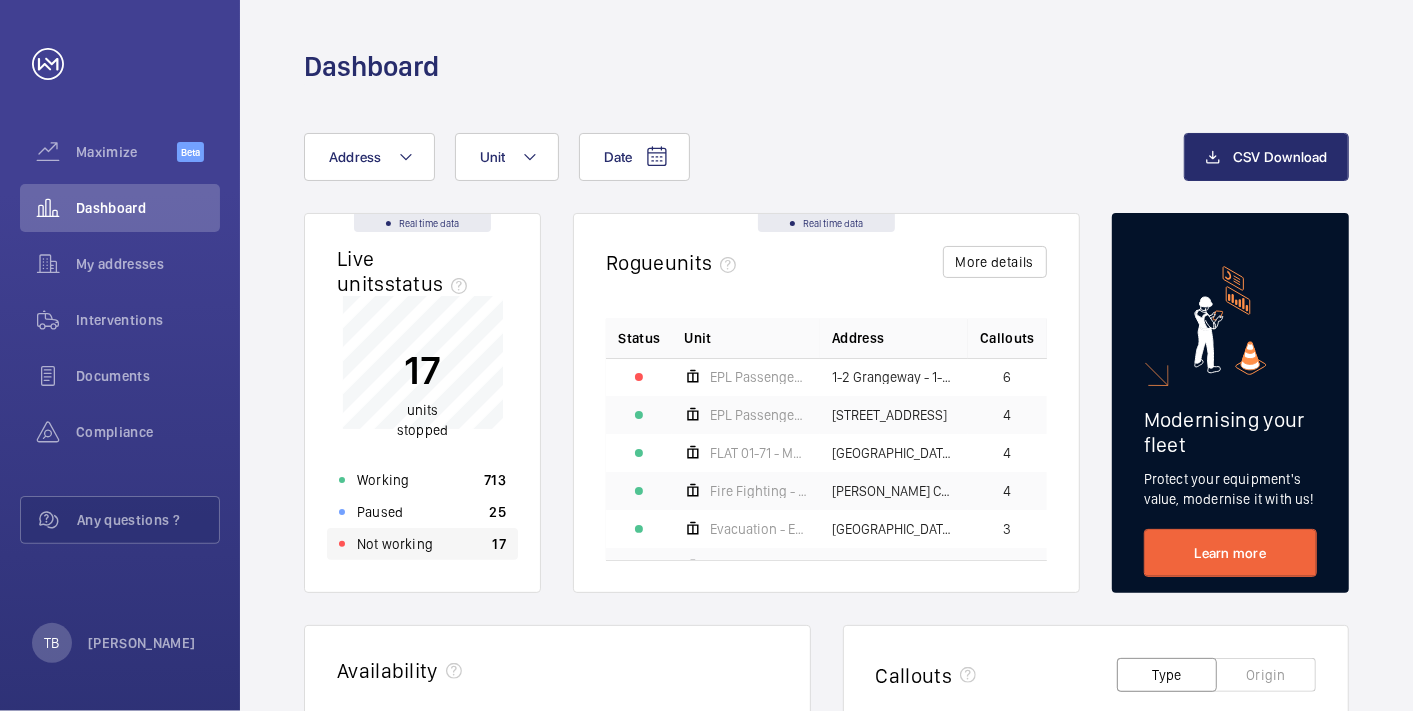 click on "Not working 17" 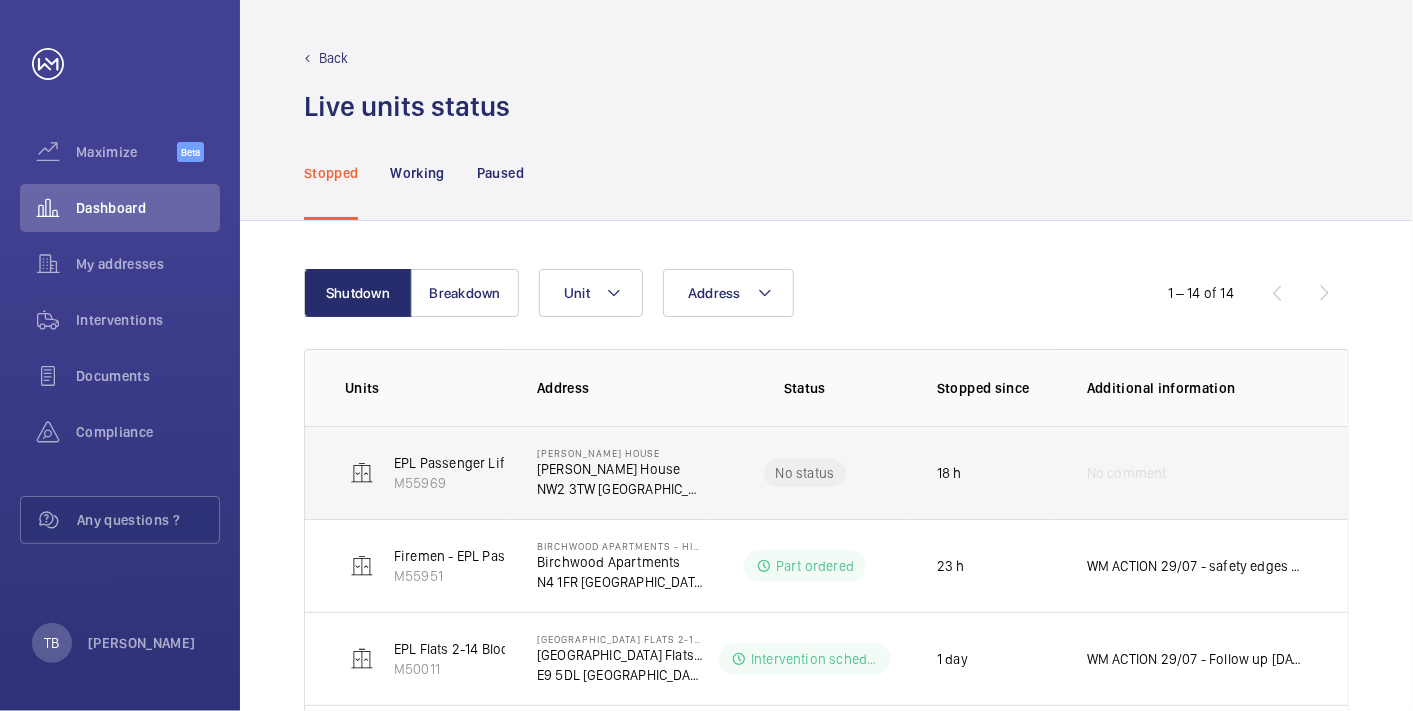 click on "EPL Passenger Lift   M55969" 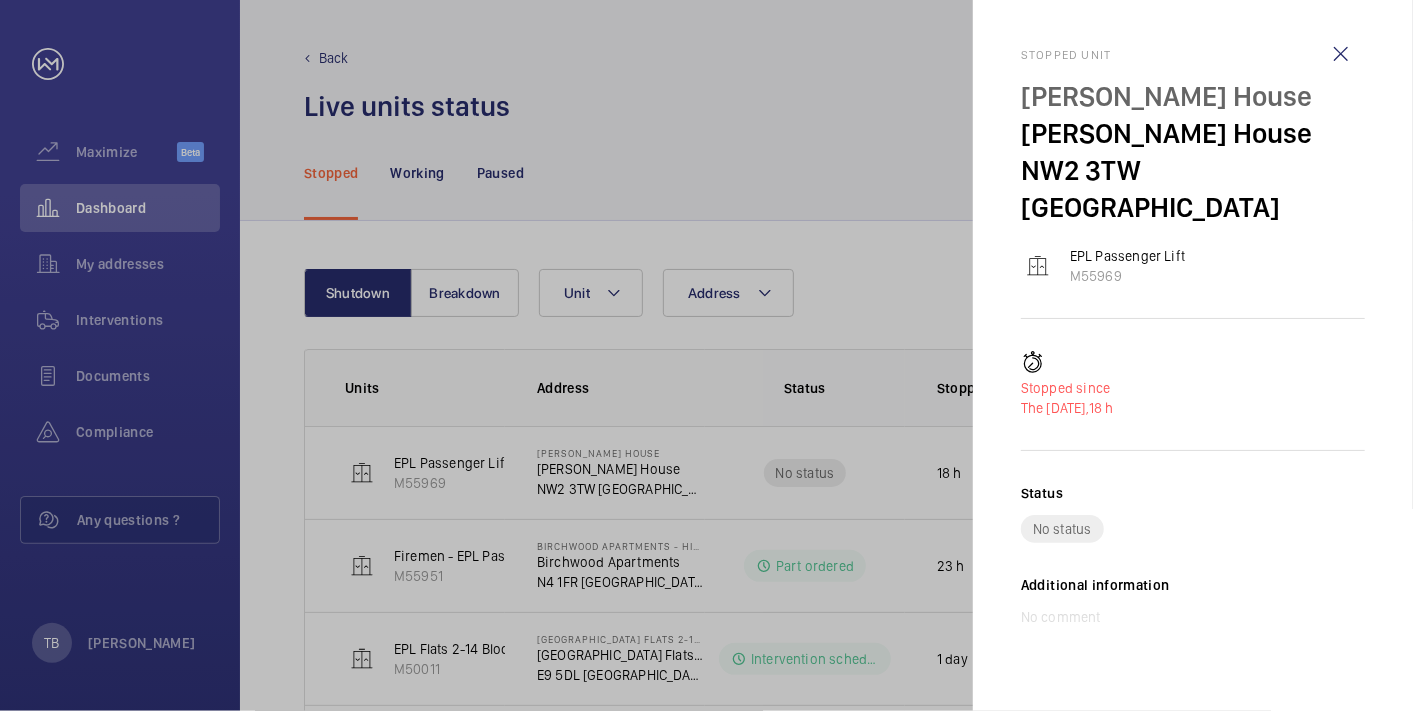 drag, startPoint x: 337, startPoint y: 464, endPoint x: 382, endPoint y: 472, distance: 45.705578 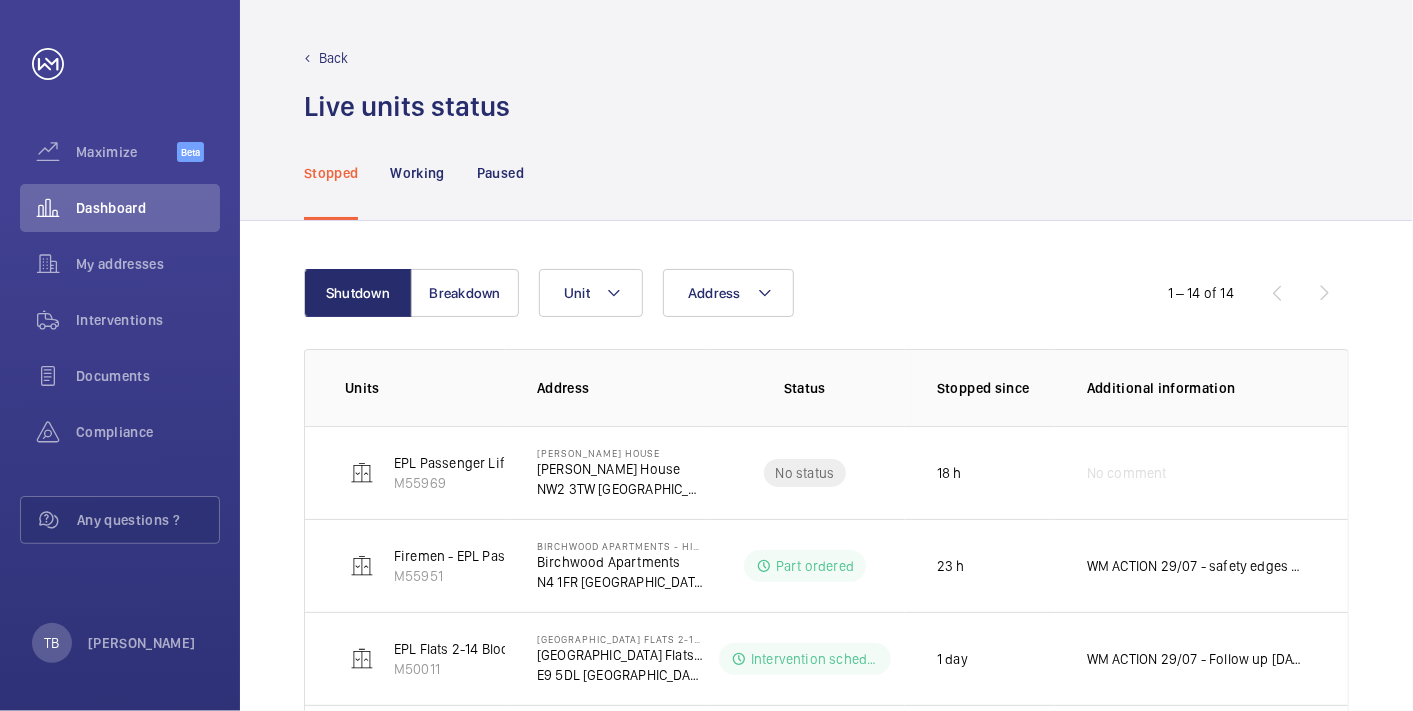 click on "Stopped Working Paused" 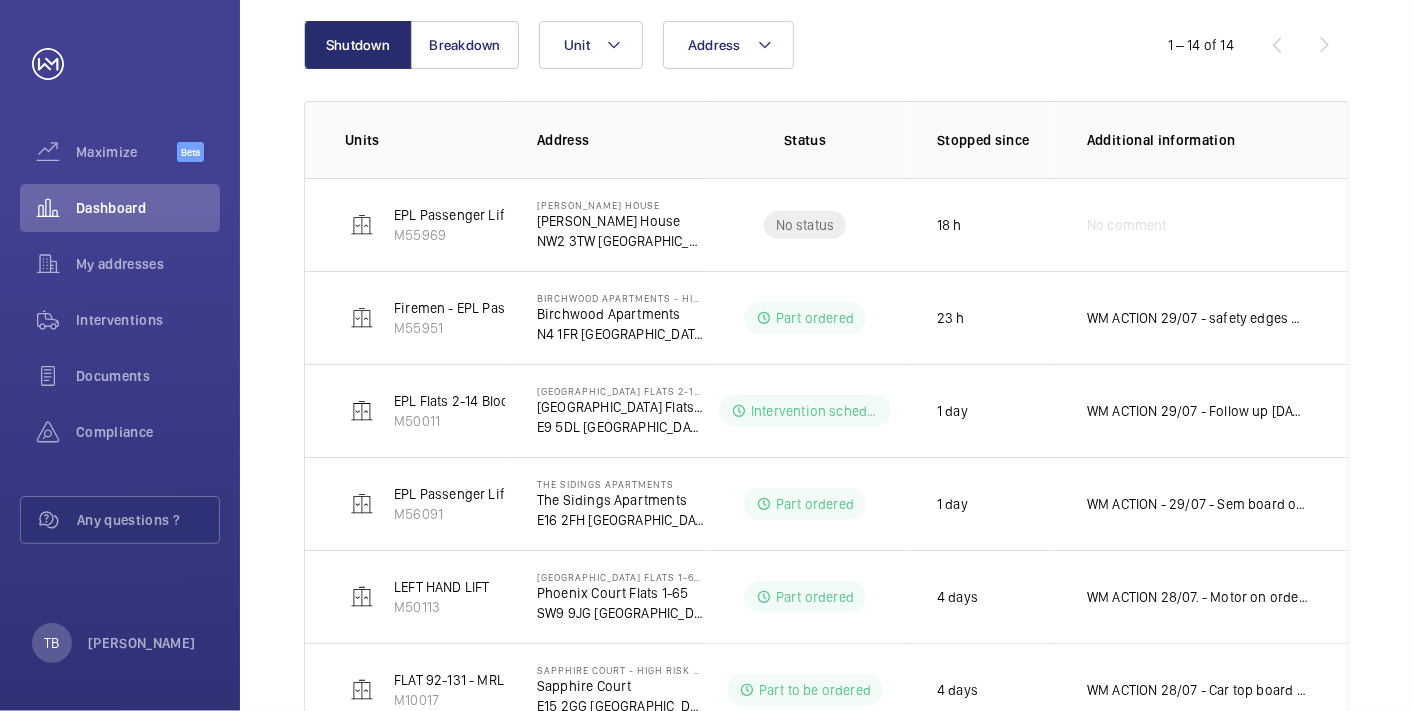 scroll, scrollTop: 257, scrollLeft: 0, axis: vertical 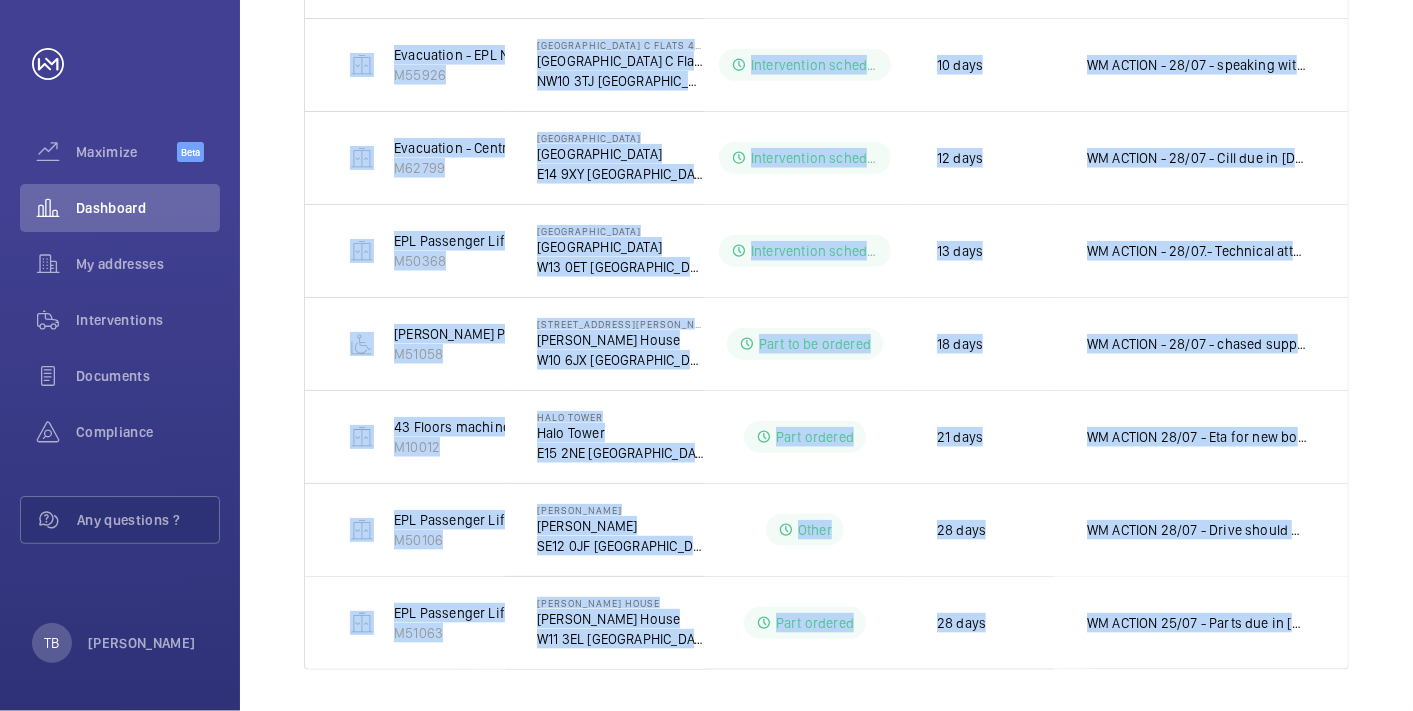drag, startPoint x: 325, startPoint y: 194, endPoint x: 1412, endPoint y: 703, distance: 1200.2708 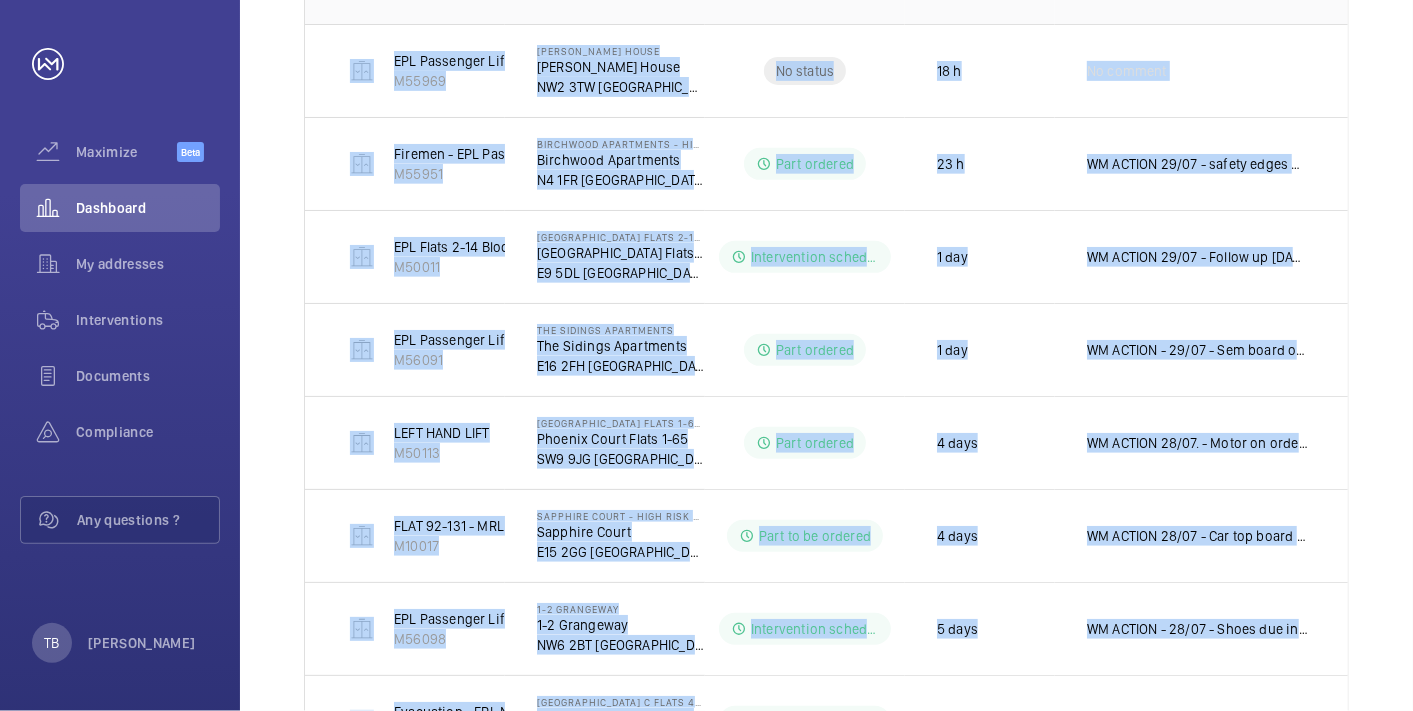 scroll, scrollTop: 0, scrollLeft: 0, axis: both 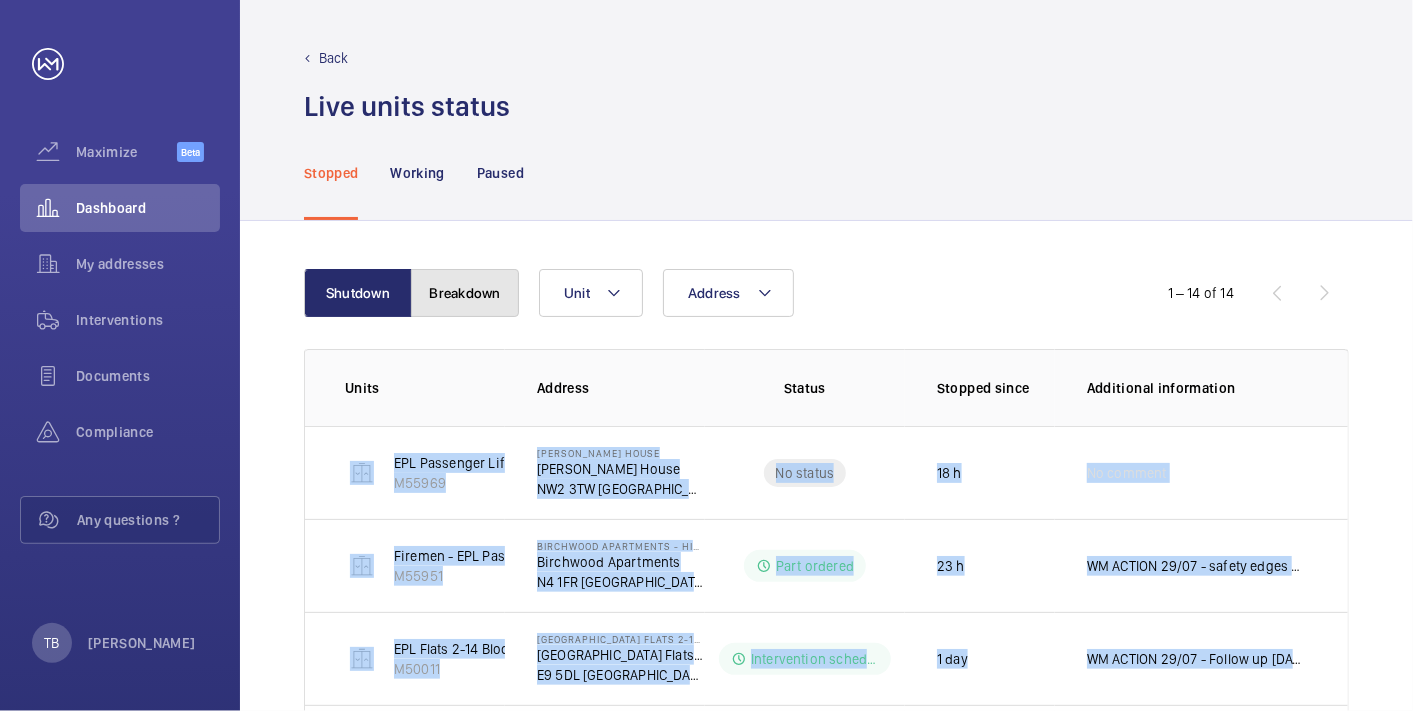 click on "Breakdown" 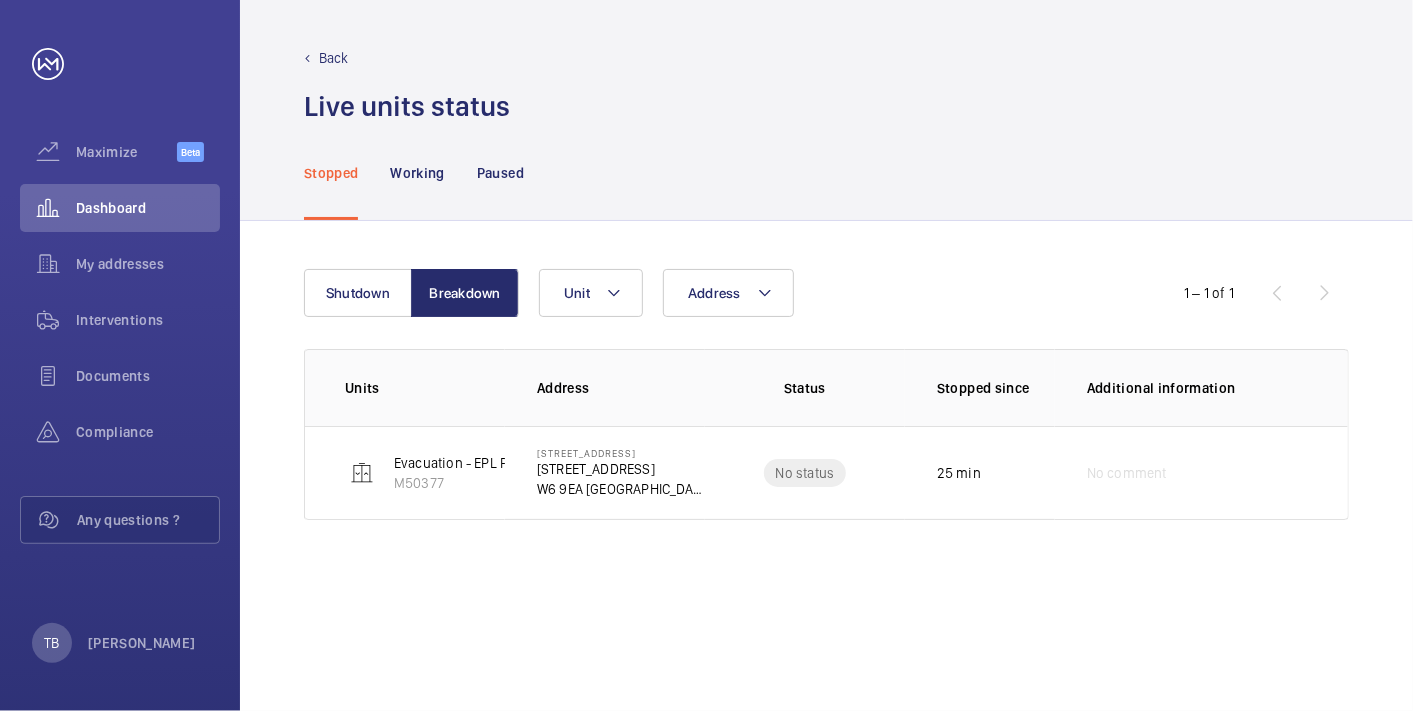 scroll, scrollTop: 0, scrollLeft: 0, axis: both 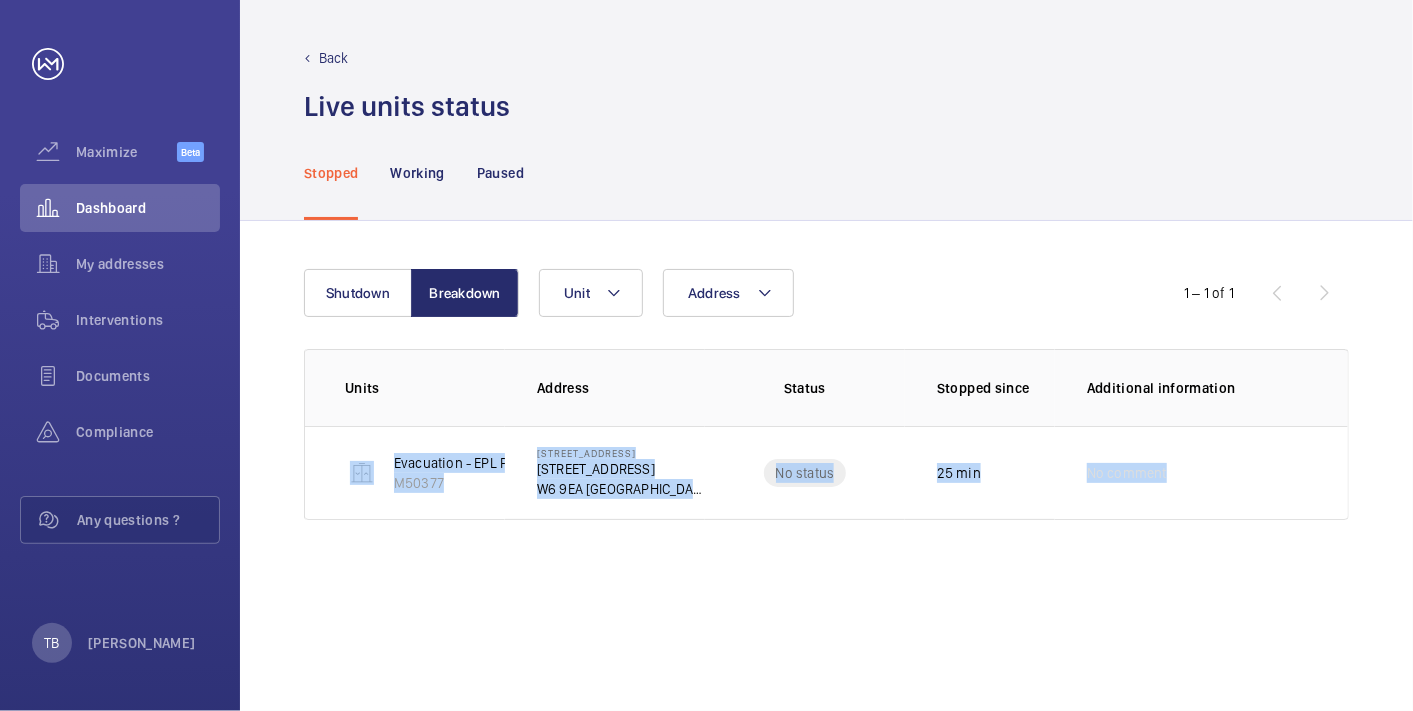 drag, startPoint x: 333, startPoint y: 446, endPoint x: 1383, endPoint y: 534, distance: 1053.6812 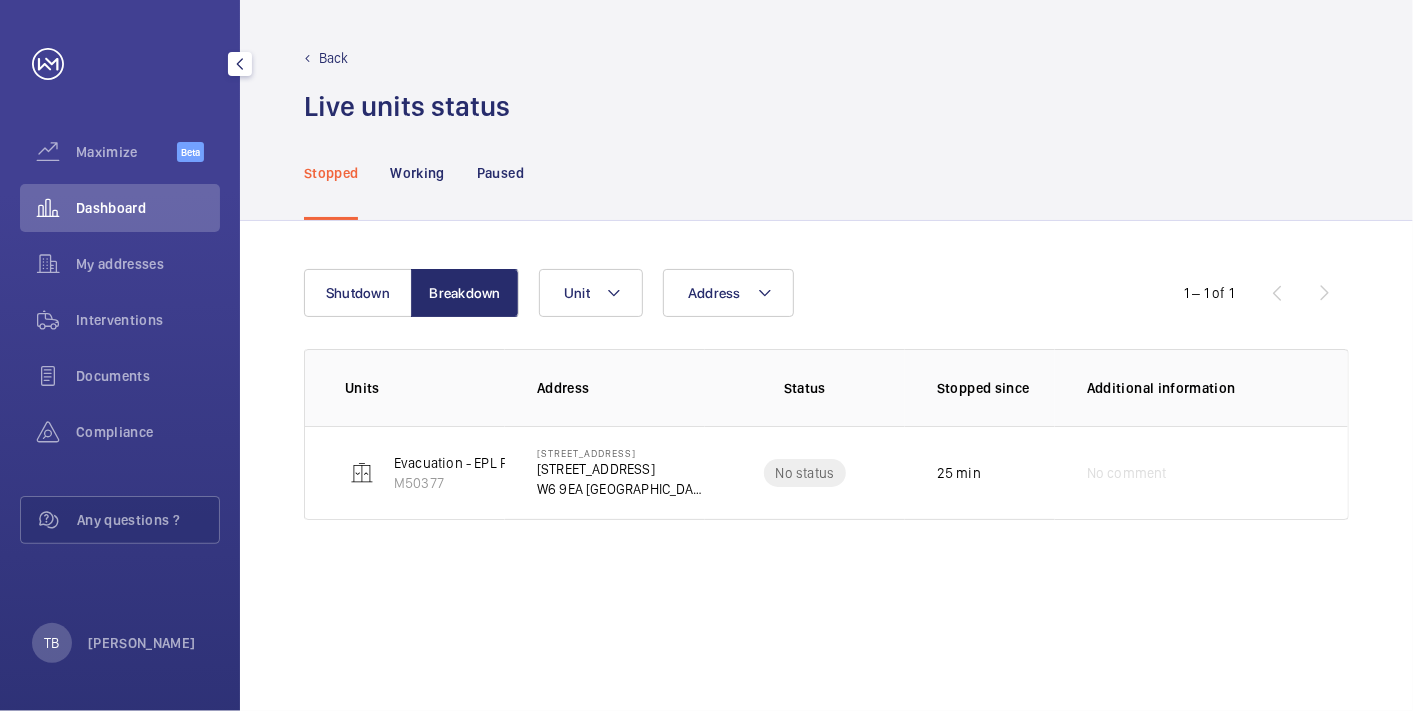 click on "Dashboard" 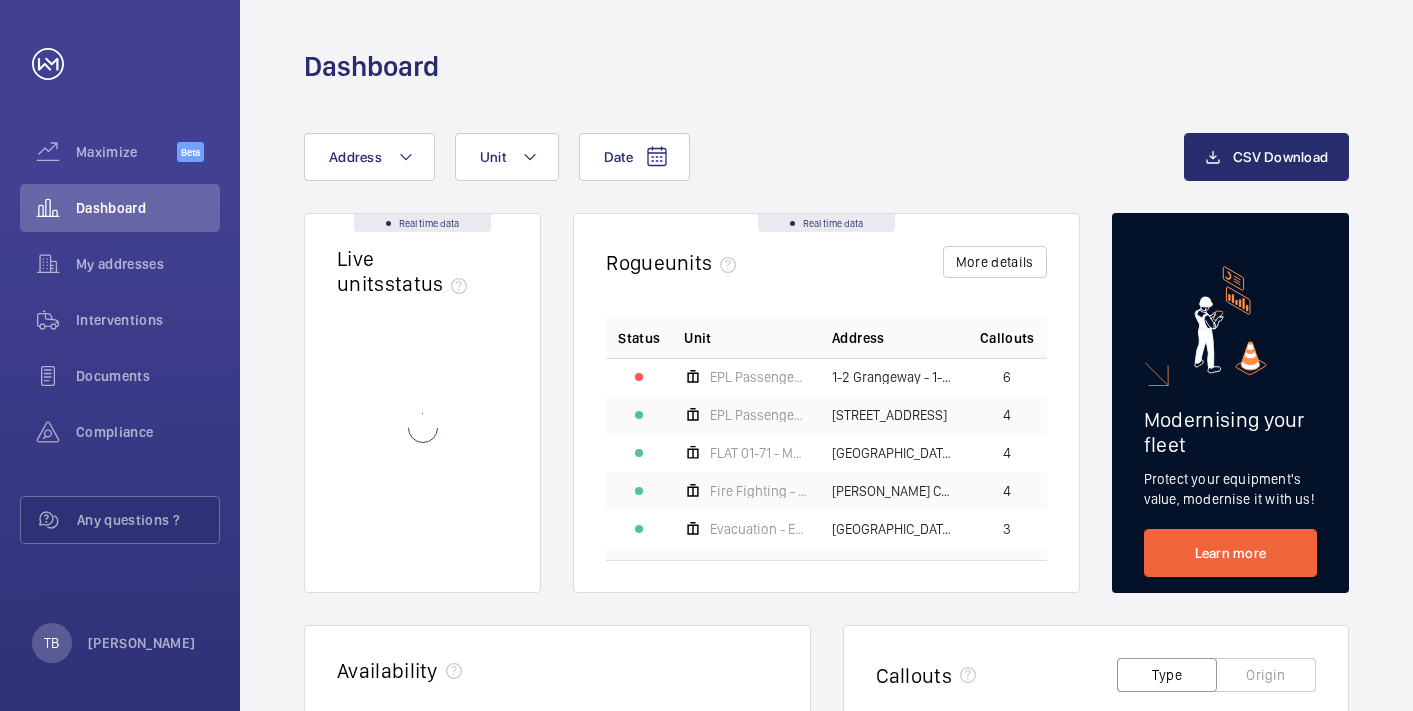 scroll, scrollTop: 0, scrollLeft: 0, axis: both 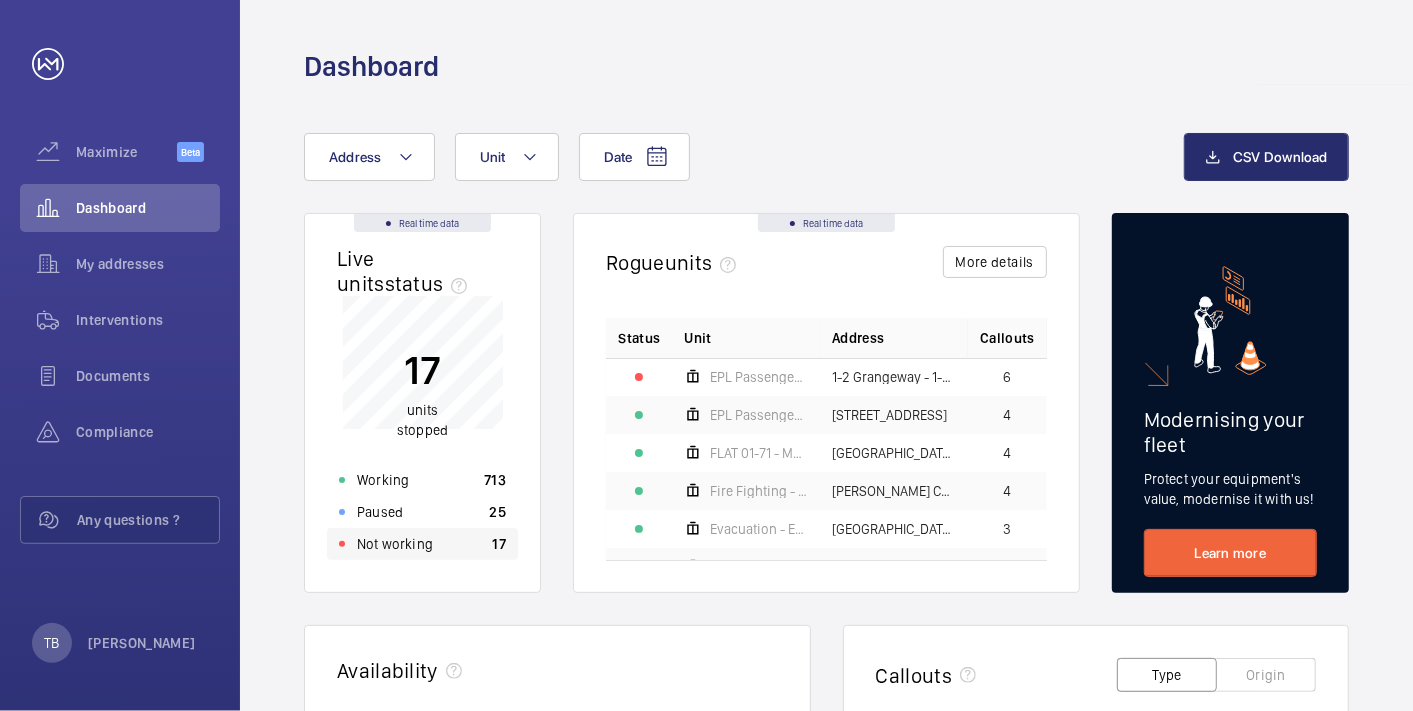click on "Not working 17" 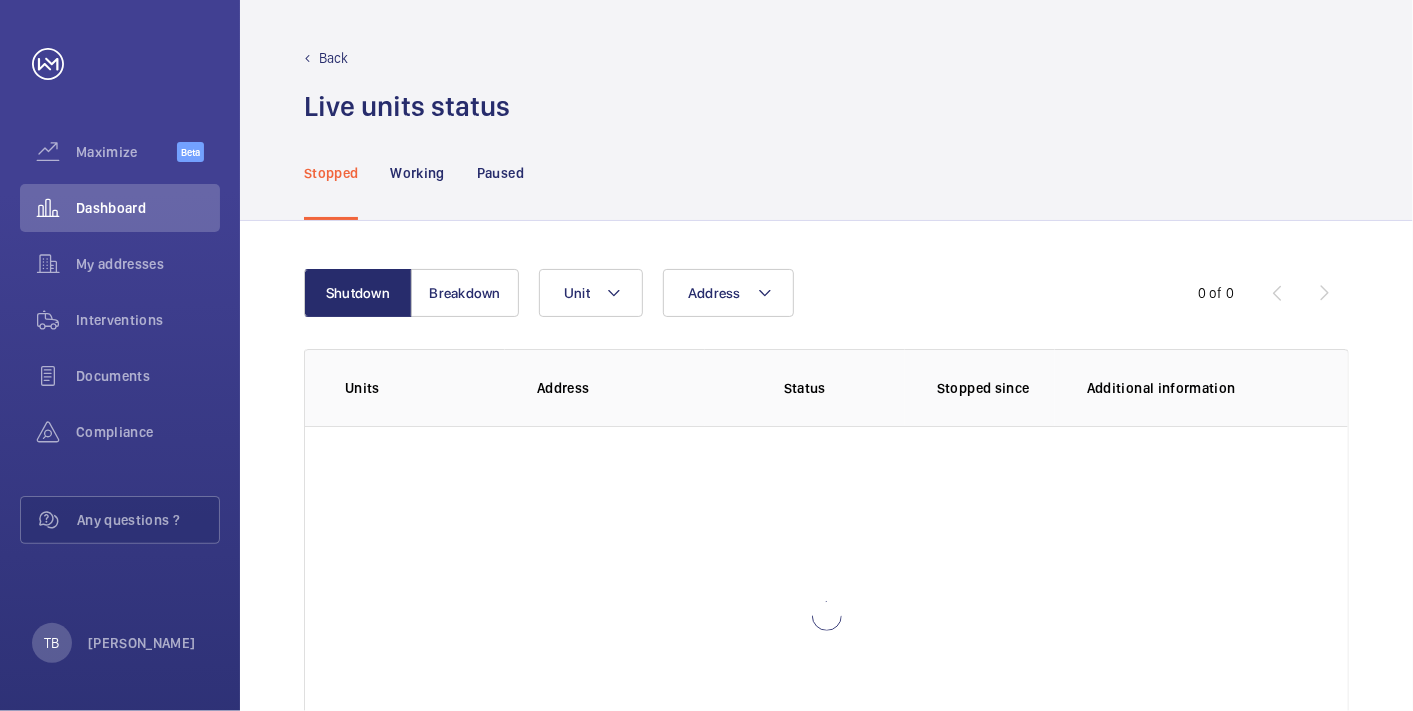 scroll, scrollTop: 142, scrollLeft: 0, axis: vertical 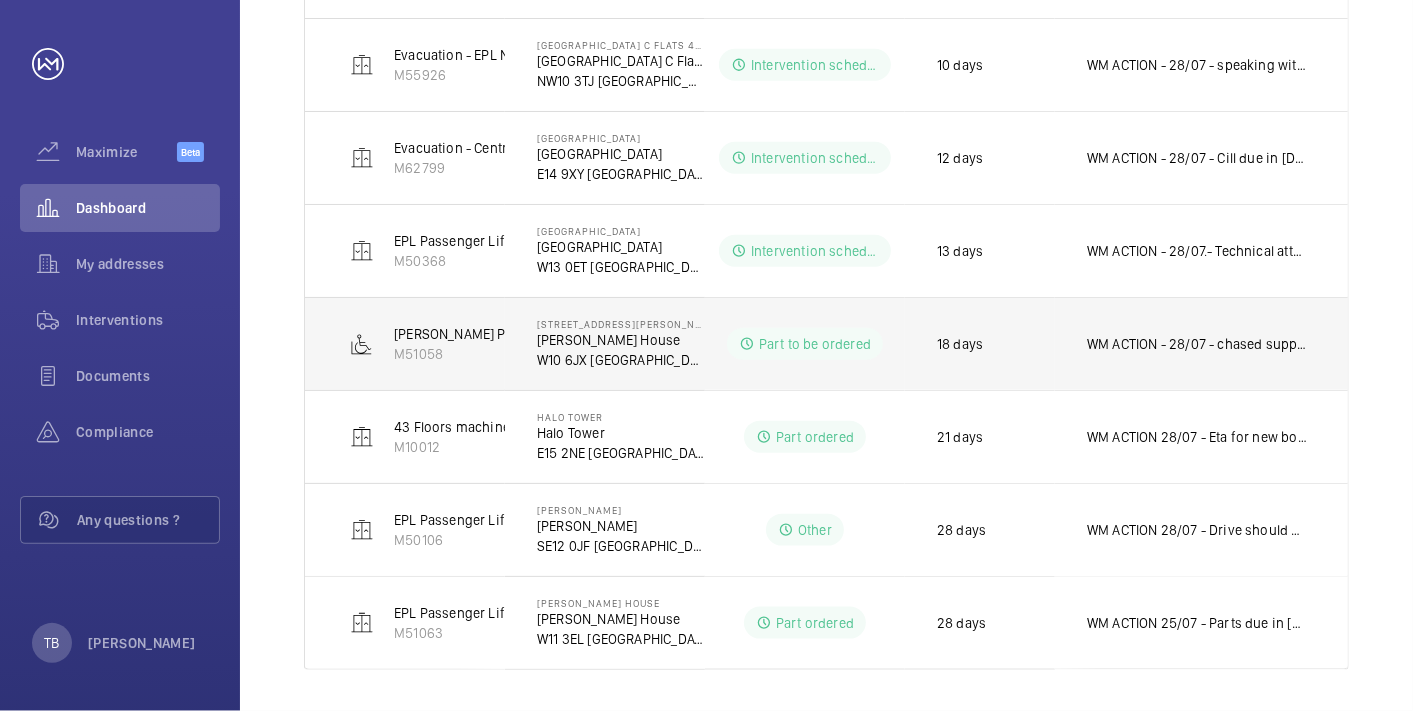 click on "WM ACTION - 28/07 - chased supplier, will escalate this further
25/07 - Awaiting eta on parts
22/07 - Speaking with manufactures direct.
21/07 - Lock and prong required, chasing eta" 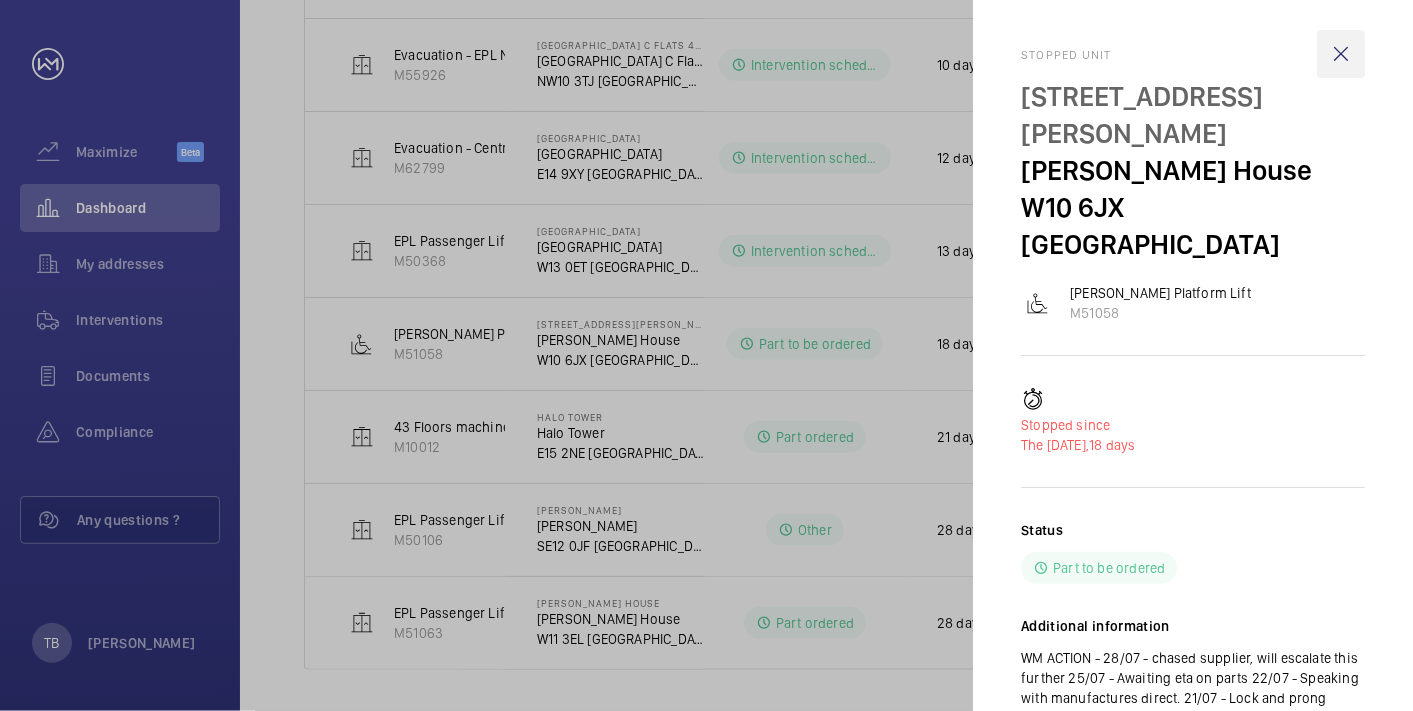 click 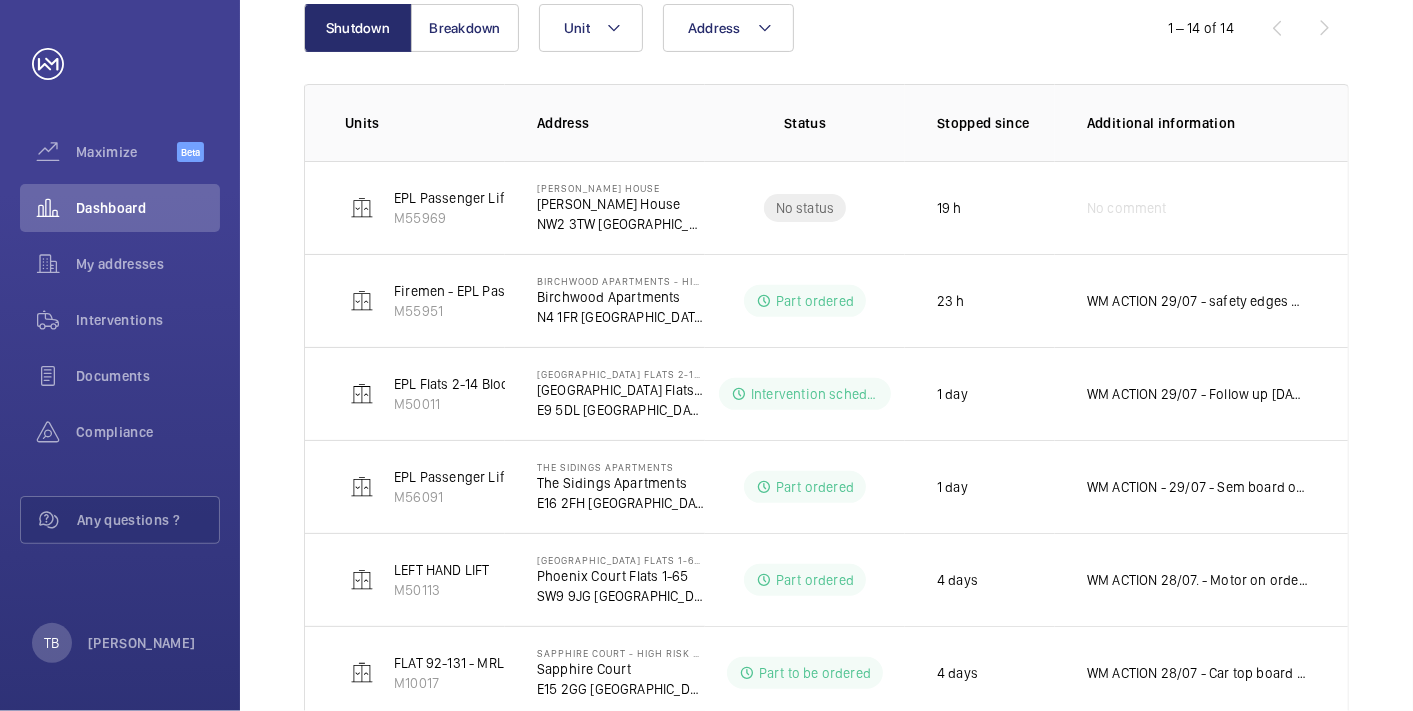 scroll, scrollTop: 254, scrollLeft: 0, axis: vertical 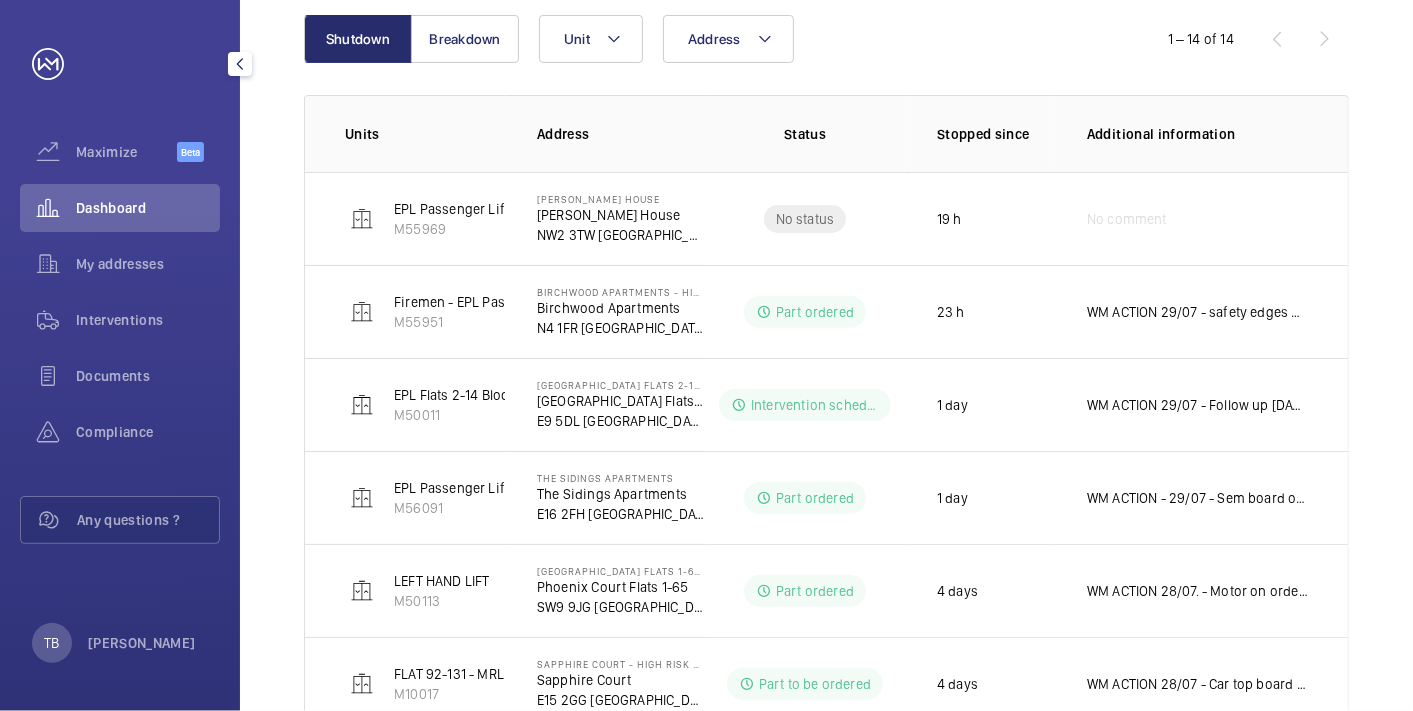 click on "Dashboard" 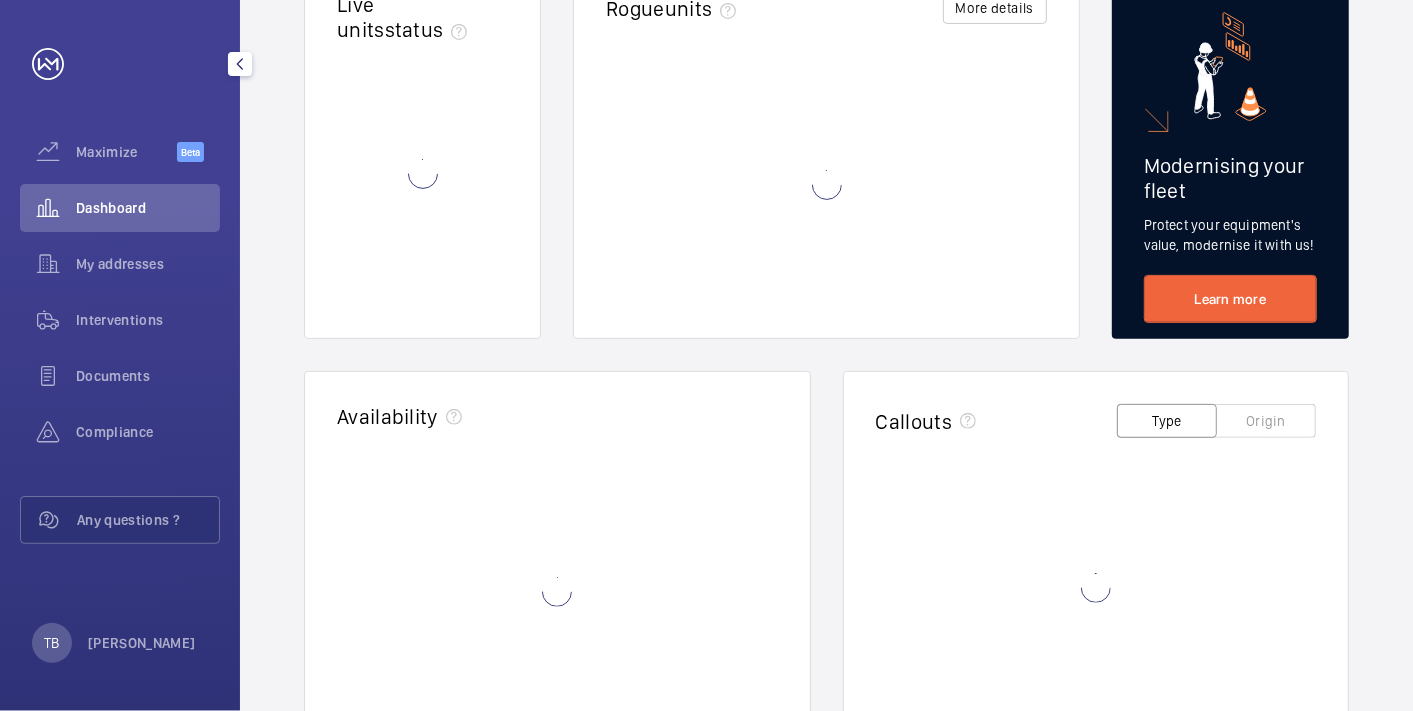 scroll, scrollTop: 0, scrollLeft: 0, axis: both 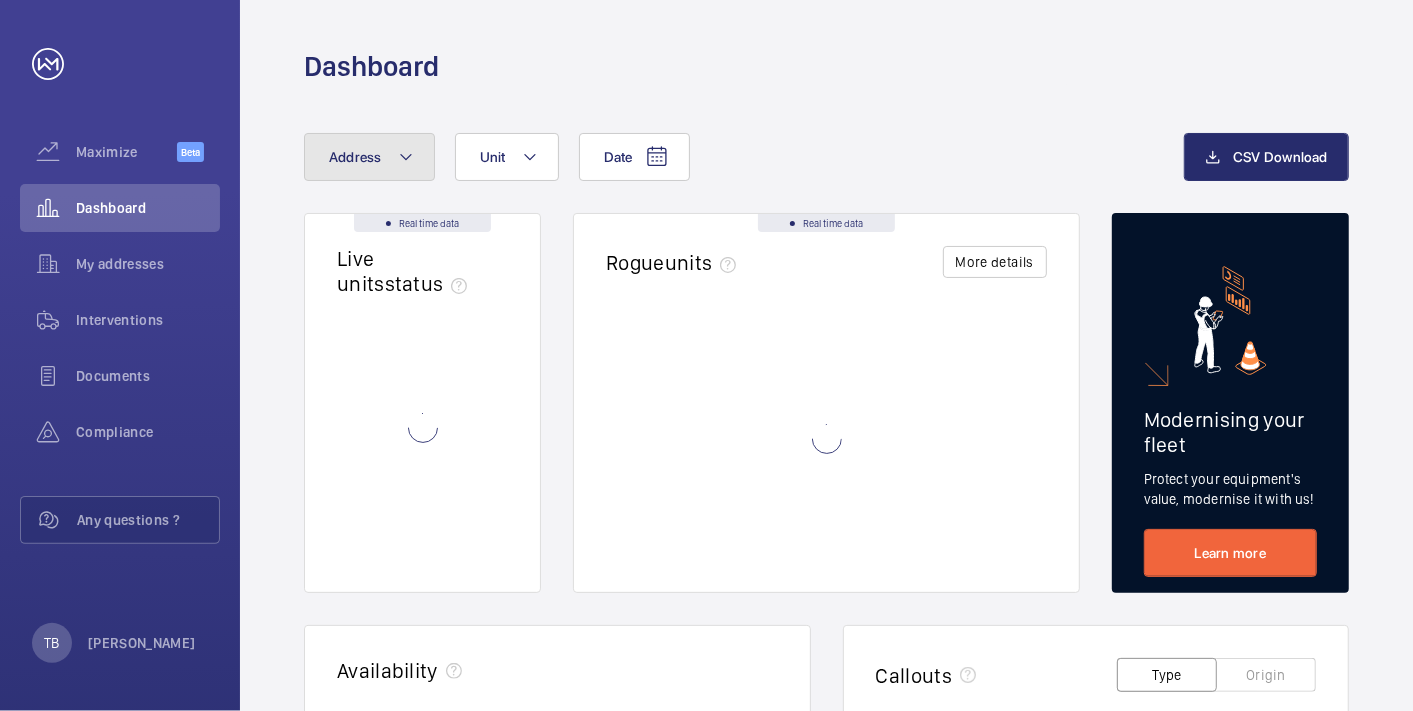 click on "Address" 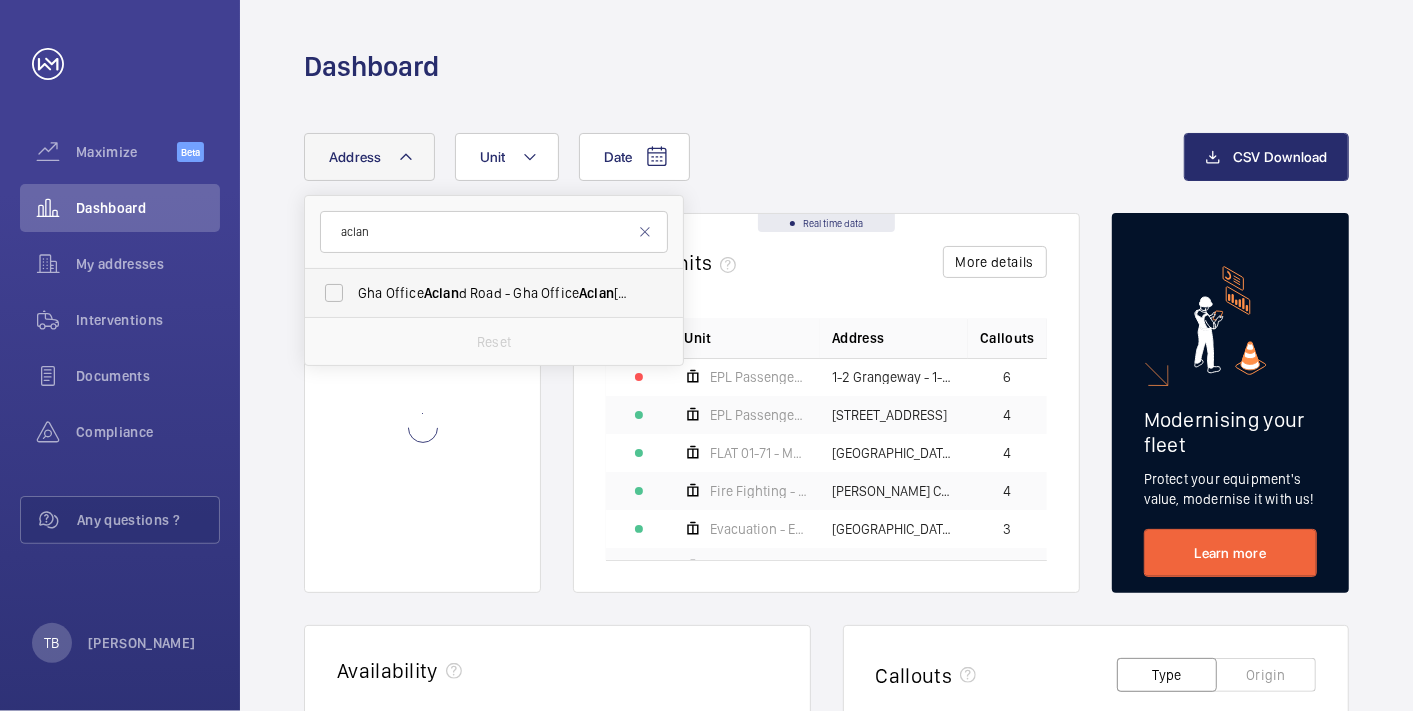 type on "aclan" 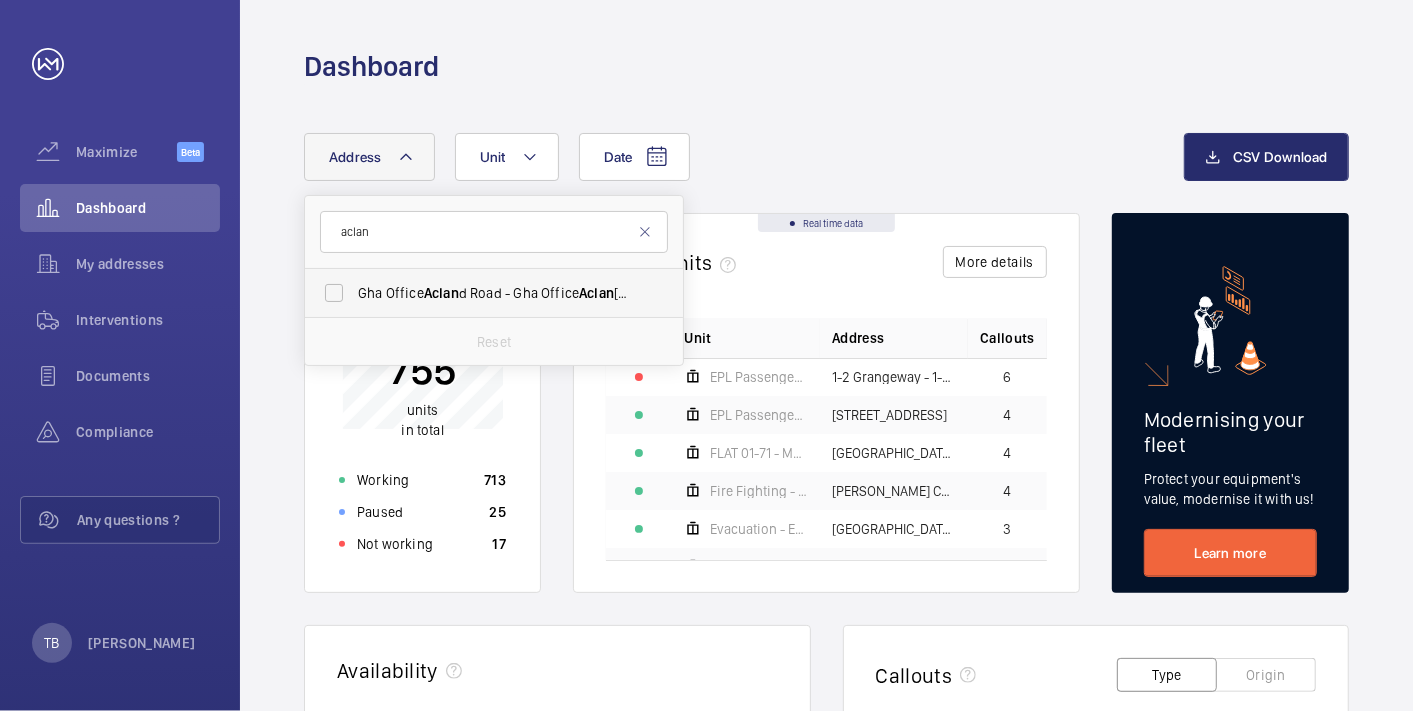 click on "Aclan" at bounding box center (441, 293) 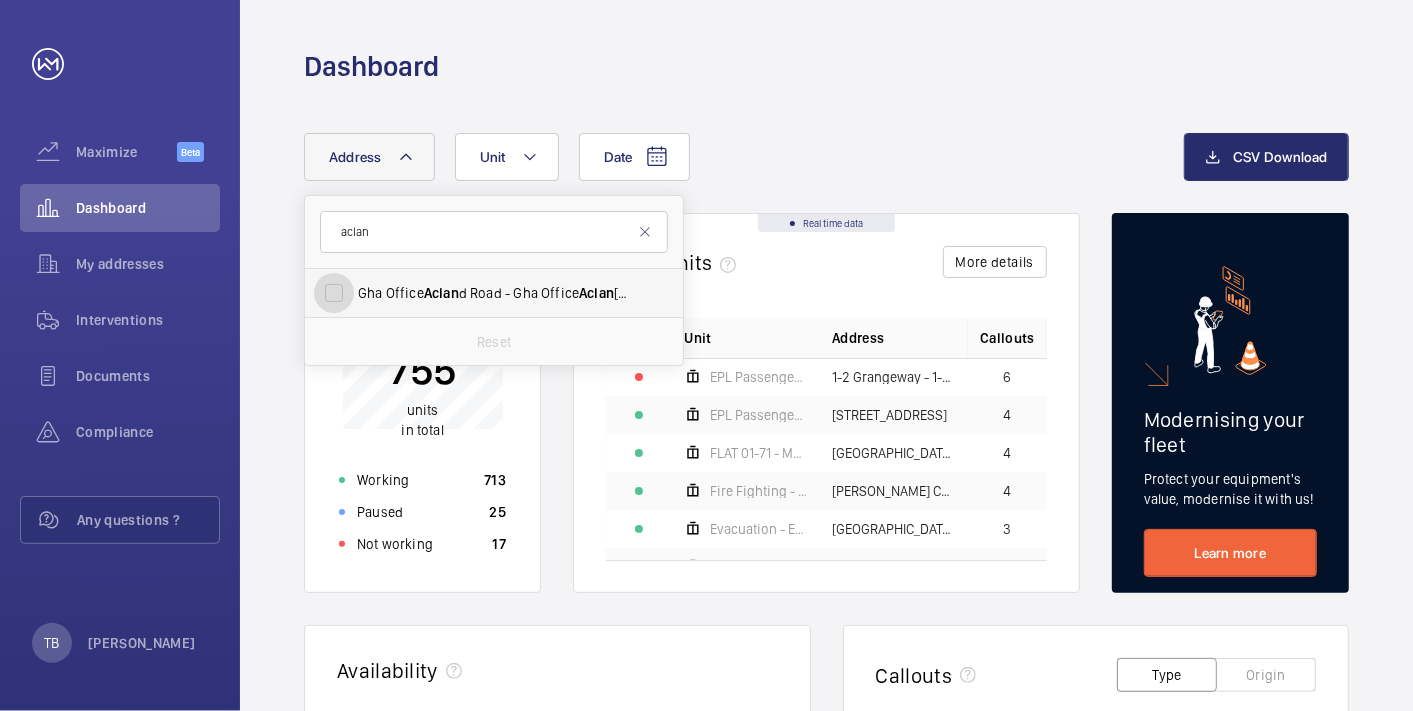 click on "Gha Office  Aclan d Road - Gha Office  Aclan d Road, LONDON NW2 5AU" at bounding box center (334, 293) 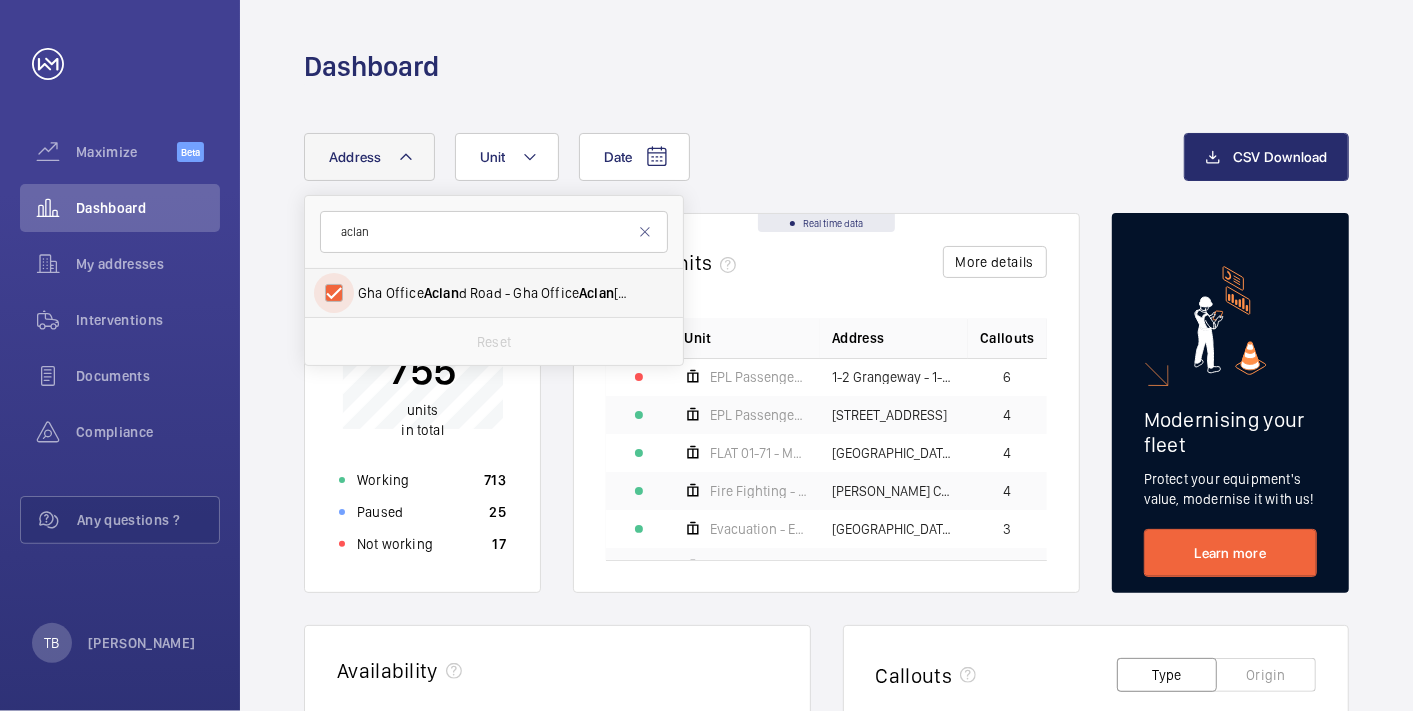 checkbox on "true" 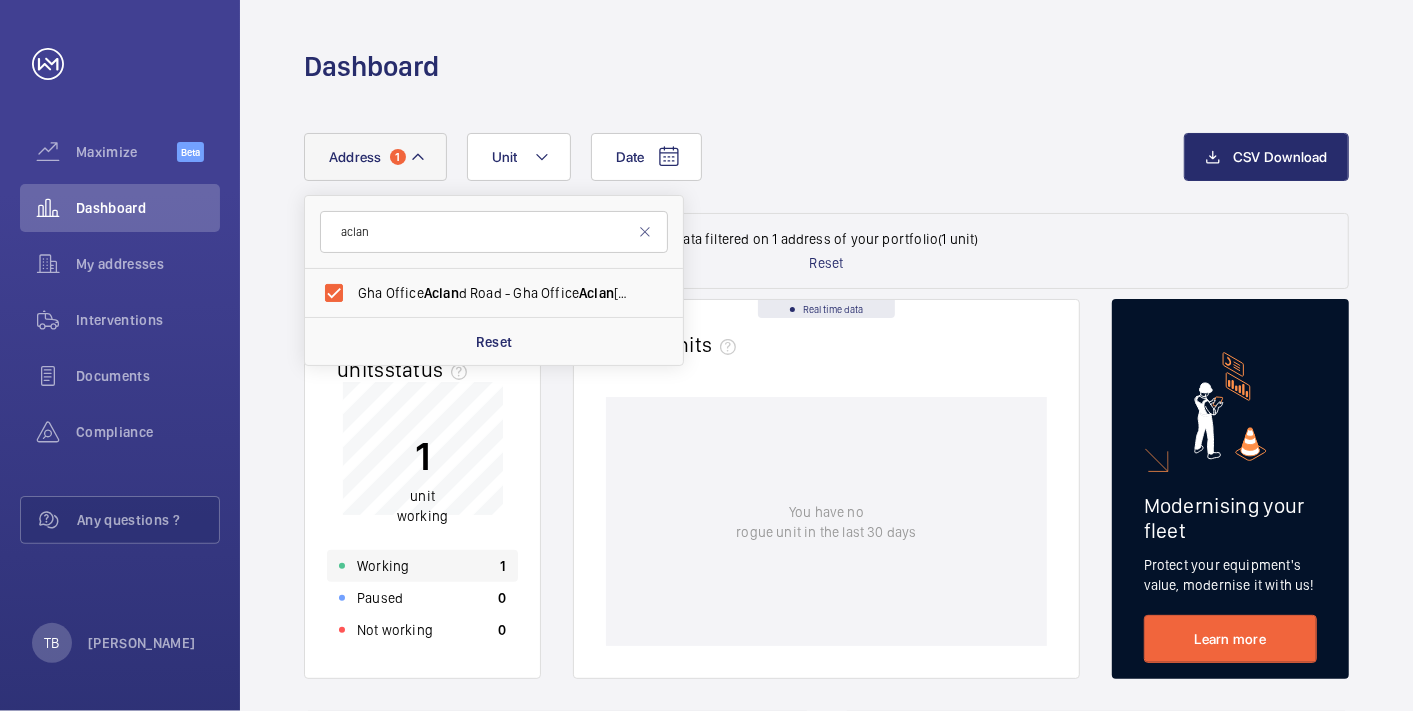 click on "Working 1" 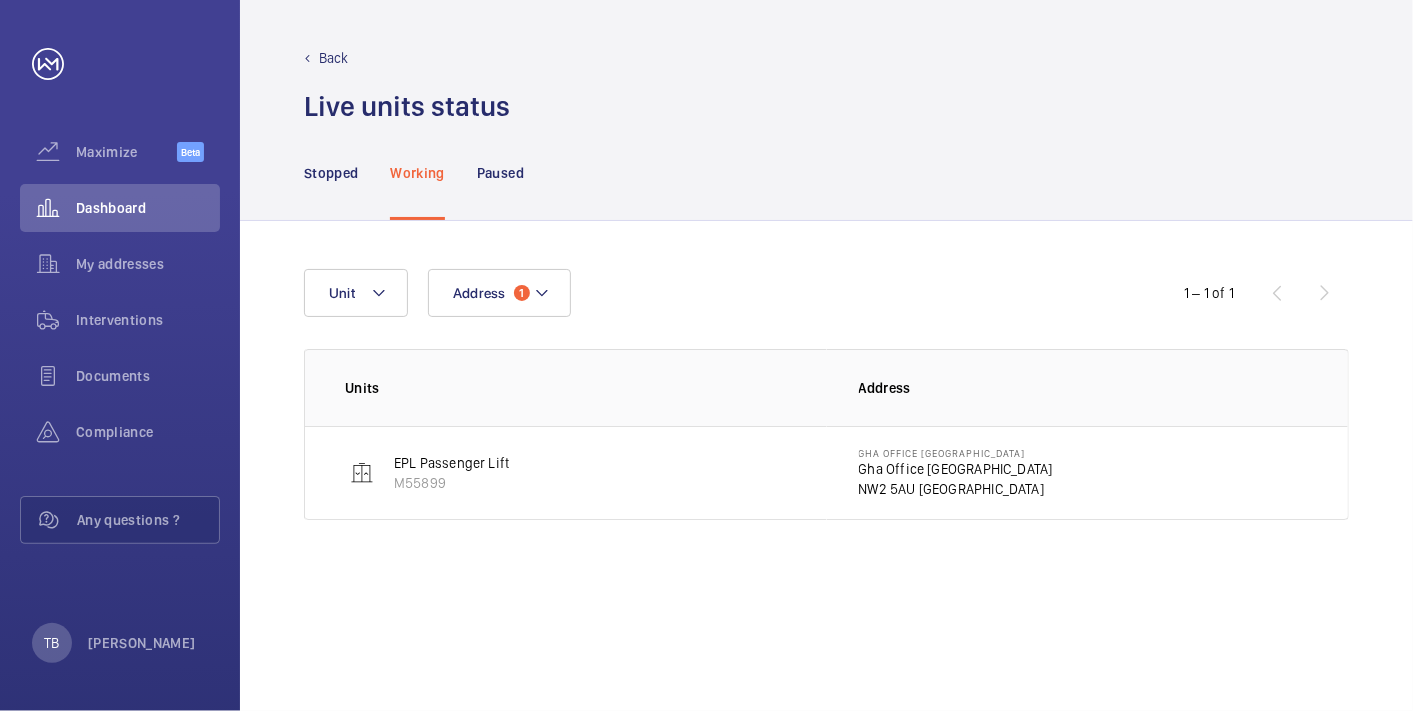 scroll, scrollTop: 0, scrollLeft: 0, axis: both 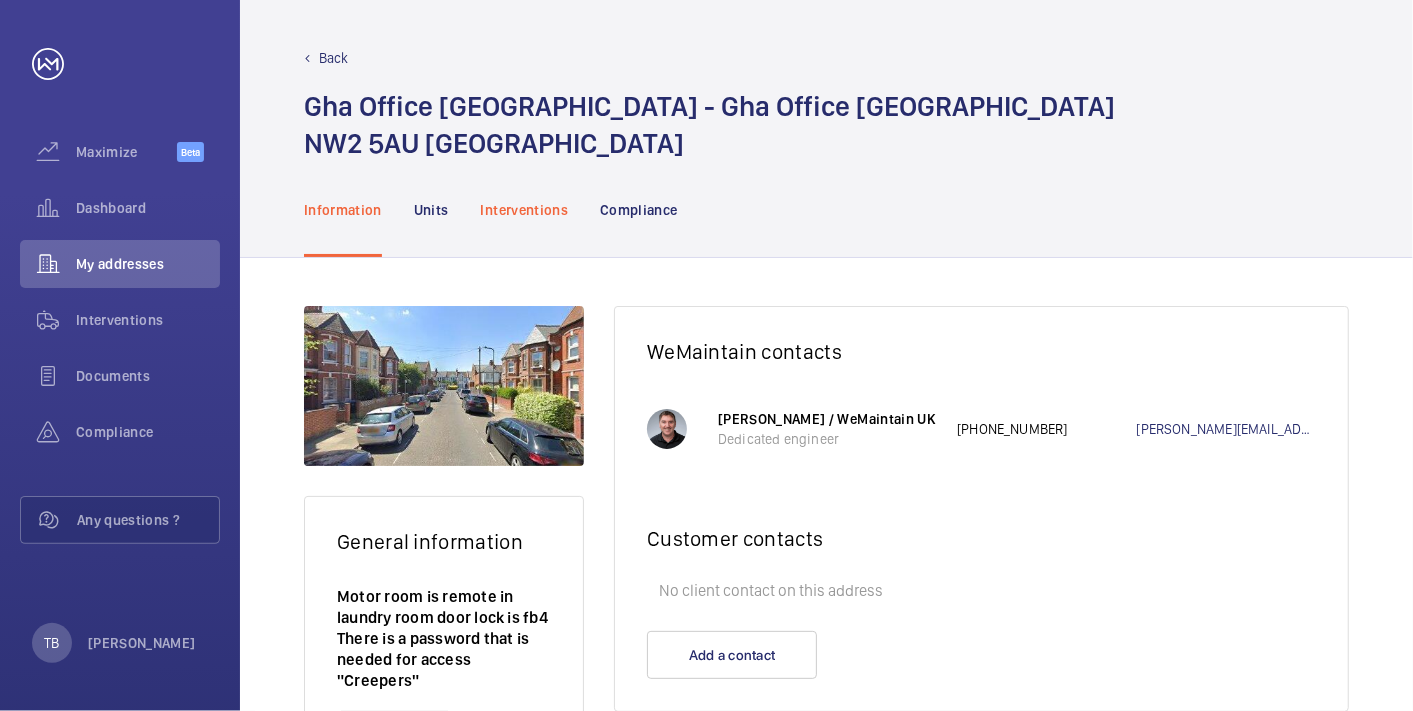 click on "Interventions" 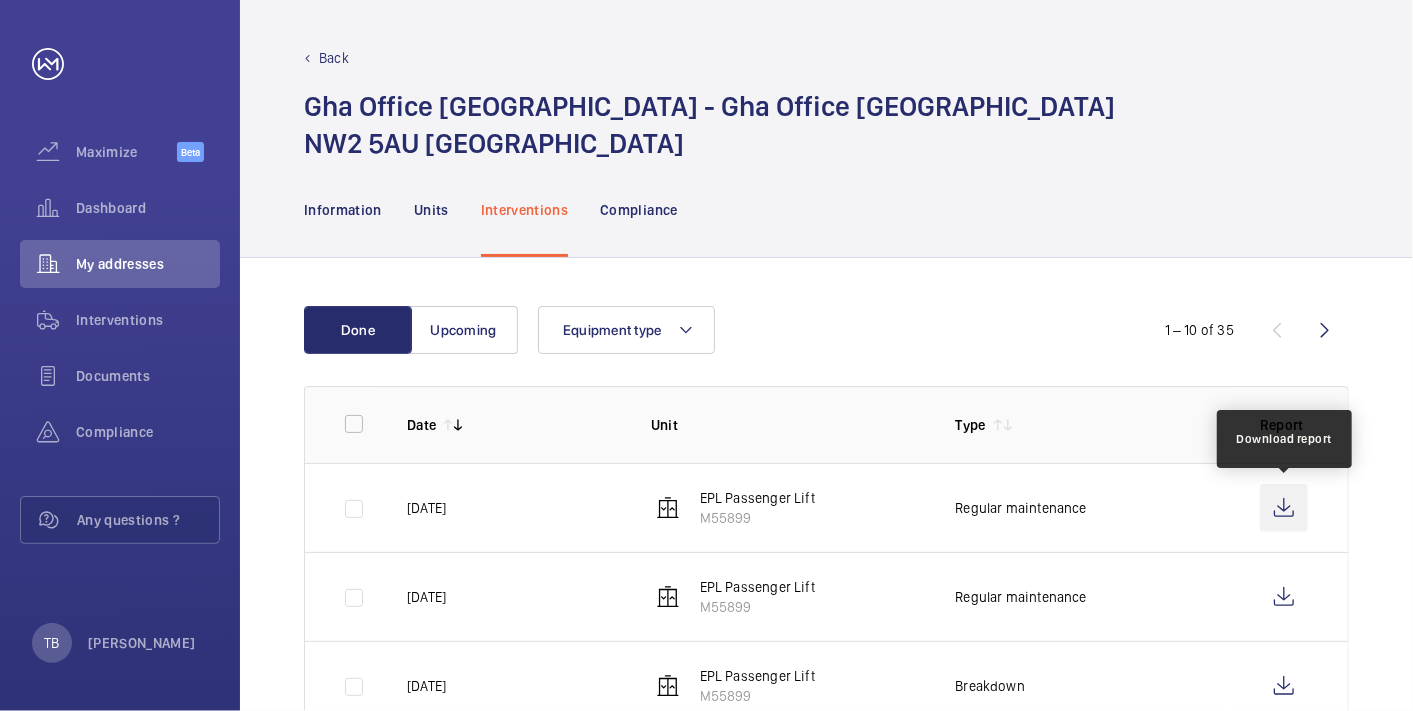 click 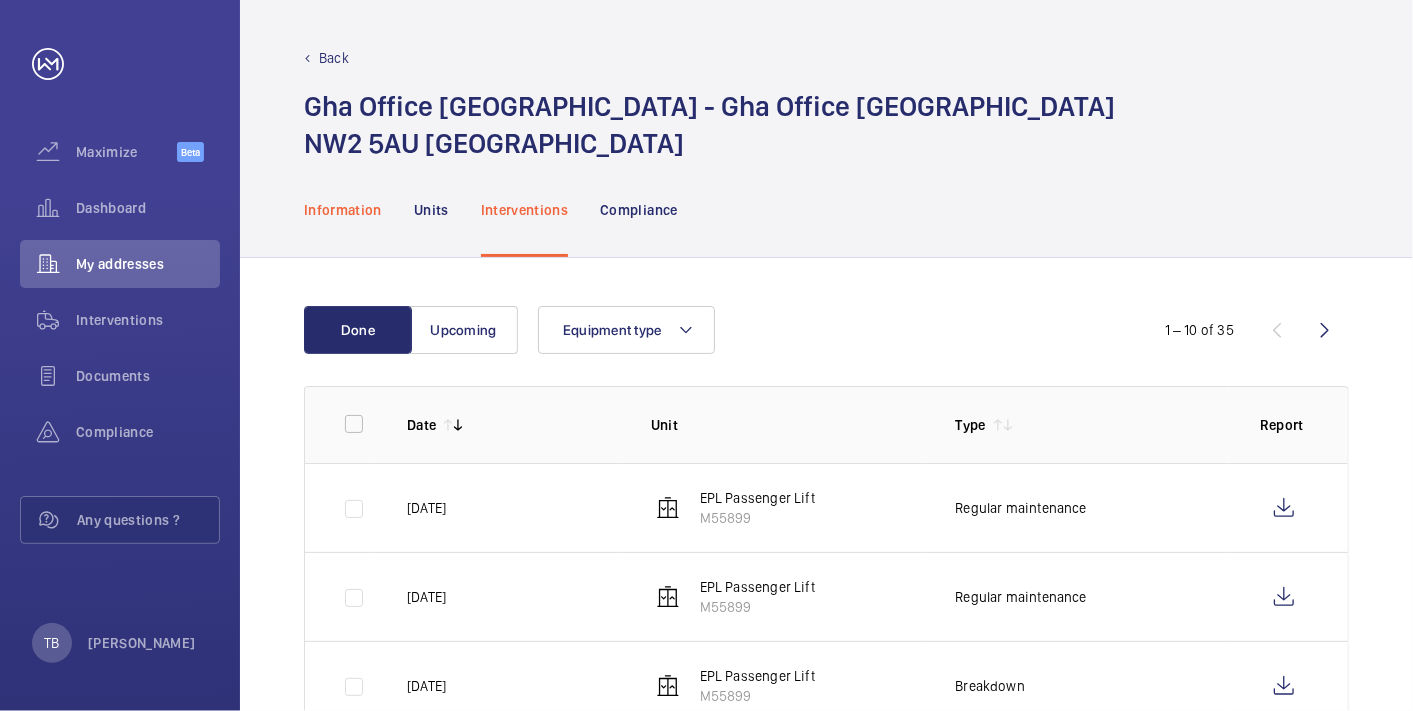 click on "Information" 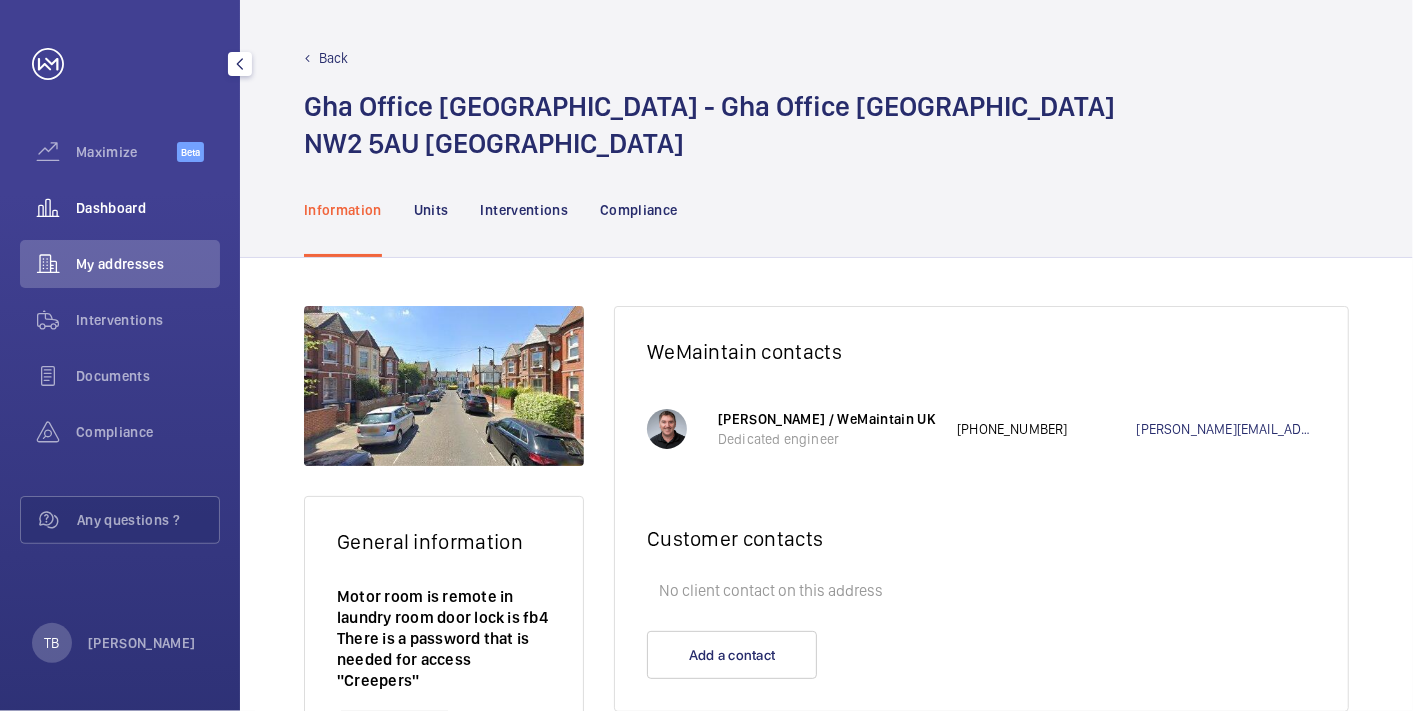 click on "Dashboard" 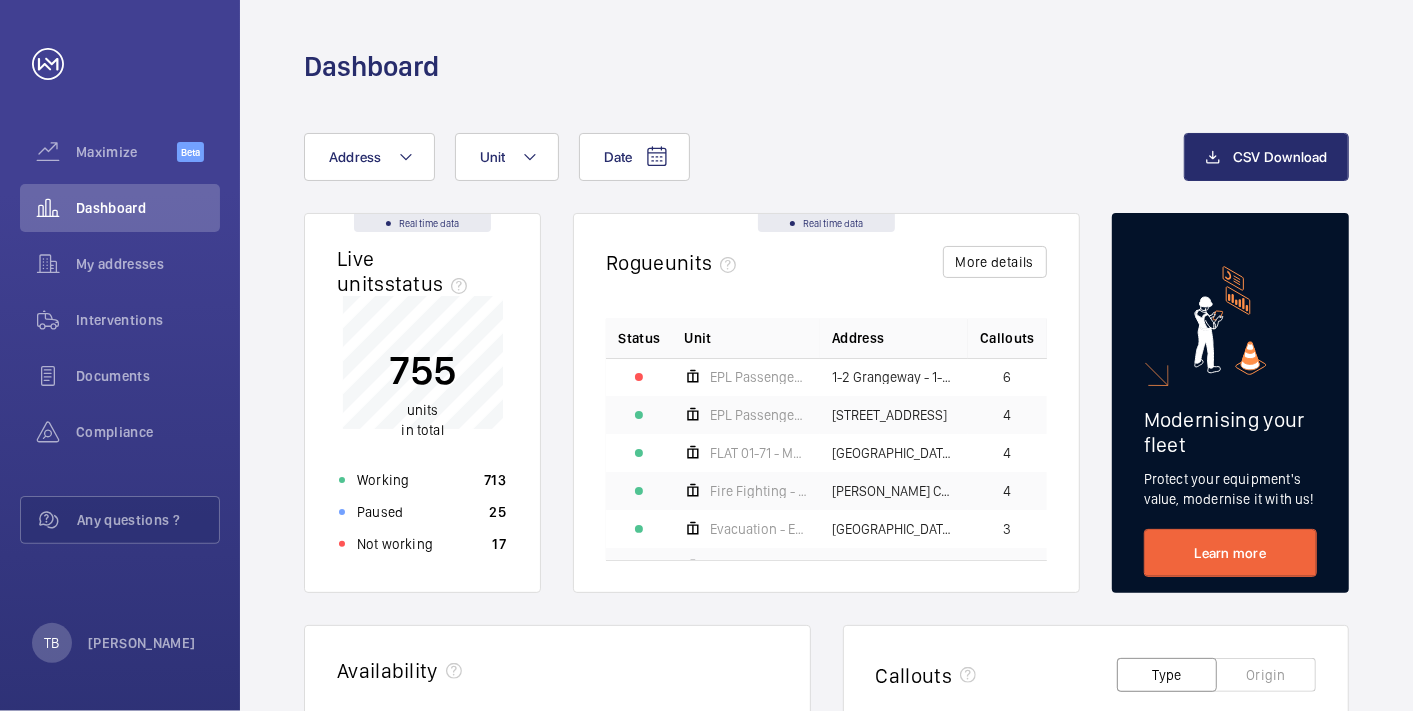 click on "Date Address Unit" 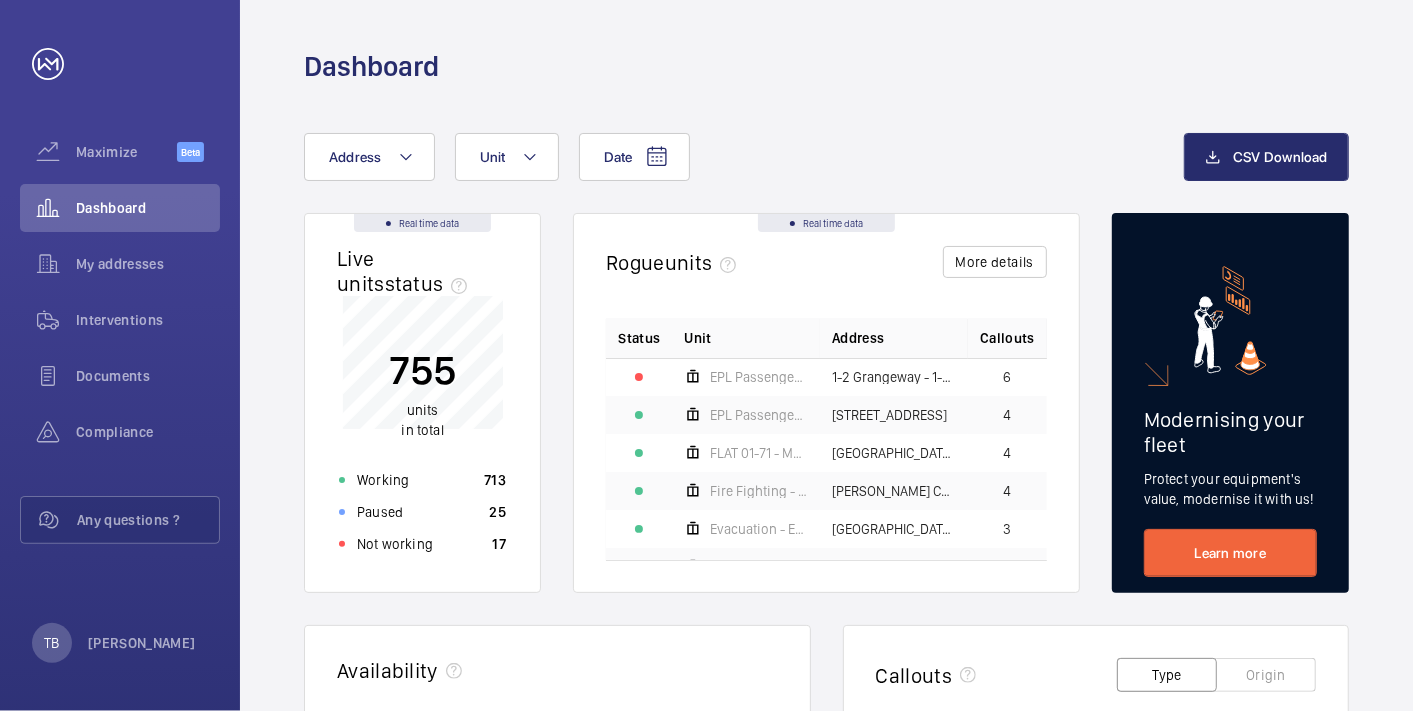 click on "Date Address Unit CSV Download Real time data Live units  status﻿ 755 units in total Working 713 Paused 25 Not working 17 Real time data Rogue  units More details Status Unit Address Callouts EPL Passenger Lift 1-2 Grangeway - 1-2 Grangeway 6 EPL Passenger Lift 72-101 72-101 Geneva Court - 72-101 Geneva Court 4 FLAT 01-71 - MRL right hand side lift - 10 Floors Sapphire Court - High Risk Building - Sapphire Court 4 Fire Fighting - EPL Passenger Lift No 1 Freeman Court - High Risk Building - Freeman Court 4 Evacuation - EPL No 2 Flats 22-44 Block B Donnington Court Block B Flats 22-44 - High Risk Building - Donnington Court Block B Flats 22-44 3 43 Floors lift 3 right hand Halo Tower - Halo Tower 3 Evacuation - EPL No 3 Flats 45-101 L/h Donnington Court Block C Flats 45-101 - High Risk Building - Donnington Court Block C Flats 45-101 3 EPL Passenger Lift 1 Attwood Court - Attwood Court 3 EPL Passenger Lift Davina House - Davina House 3 EPL Passenger Lift No 1 Anthony Court - High Risk Building - Anthony Court" 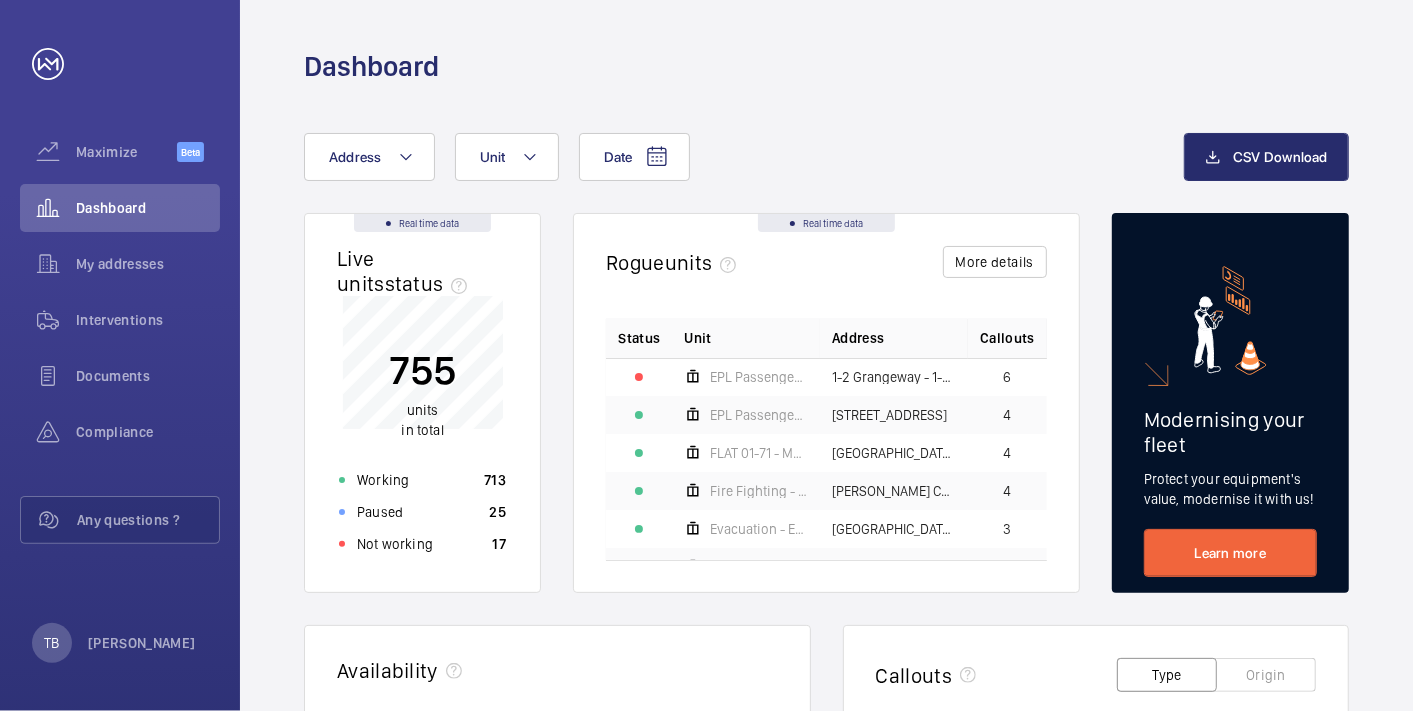 click on "Date Address Unit CSV Download Real time data Live units  status﻿ 755 units in total Working 713 Paused 25 Not working 17 Real time data Rogue  units More details Status Unit Address Callouts EPL Passenger Lift 1-2 Grangeway - 1-2 Grangeway 6 EPL Passenger Lift 72-101 72-101 Geneva Court - 72-101 Geneva Court 4 FLAT 01-71 - MRL right hand side lift - 10 Floors Sapphire Court - High Risk Building - Sapphire Court 4 Fire Fighting - EPL Passenger Lift No 1 Freeman Court - High Risk Building - Freeman Court 4 Evacuation - EPL No 2 Flats 22-44 Block B Donnington Court Block B Flats 22-44 - High Risk Building - Donnington Court Block B Flats 22-44 3 43 Floors lift 3 right hand Halo Tower - Halo Tower 3 Evacuation - EPL No 3 Flats 45-101 L/h Donnington Court Block C Flats 45-101 - High Risk Building - Donnington Court Block C Flats 45-101 3 EPL Passenger Lift 1 Attwood Court - Attwood Court 3 EPL Passenger Lift Davina House - Davina House 3 EPL Passenger Lift No 1 Anthony Court - High Risk Building - Anthony Court" 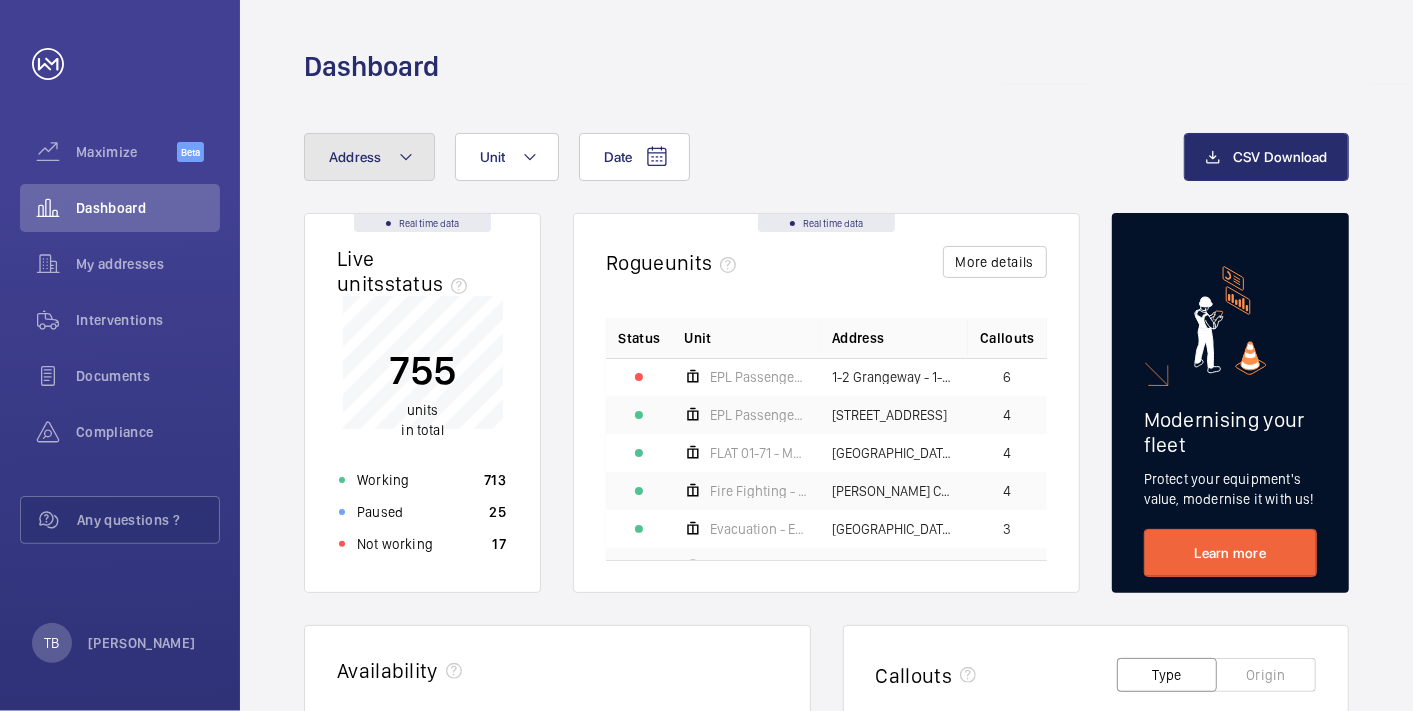click on "Address" 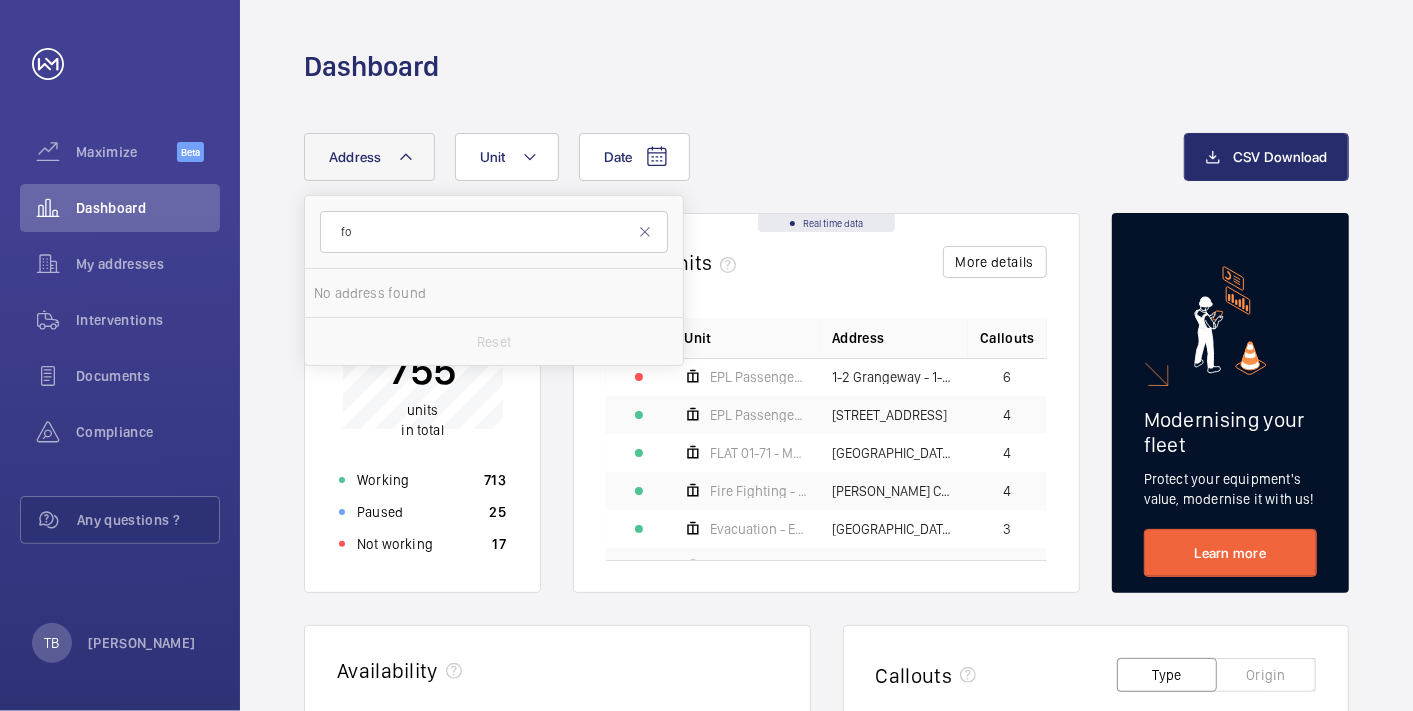 type on "f" 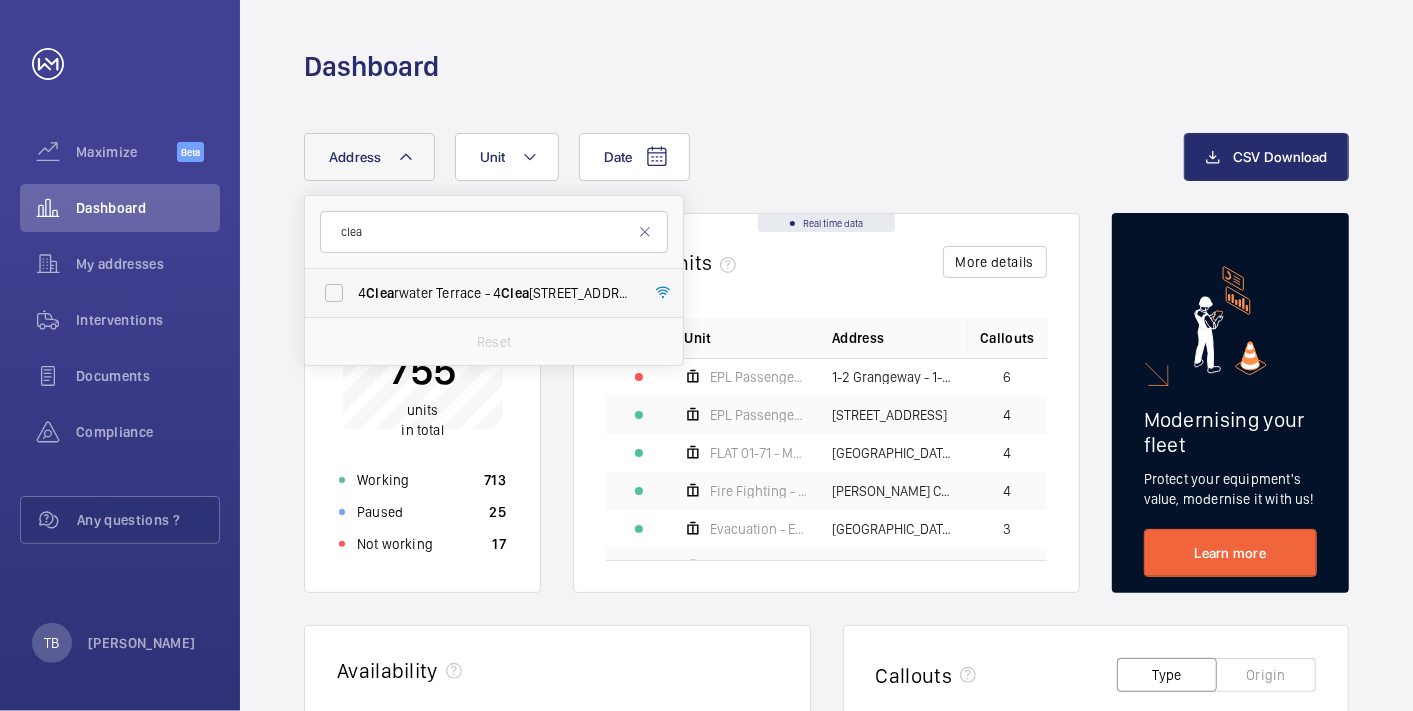 type on "clea" 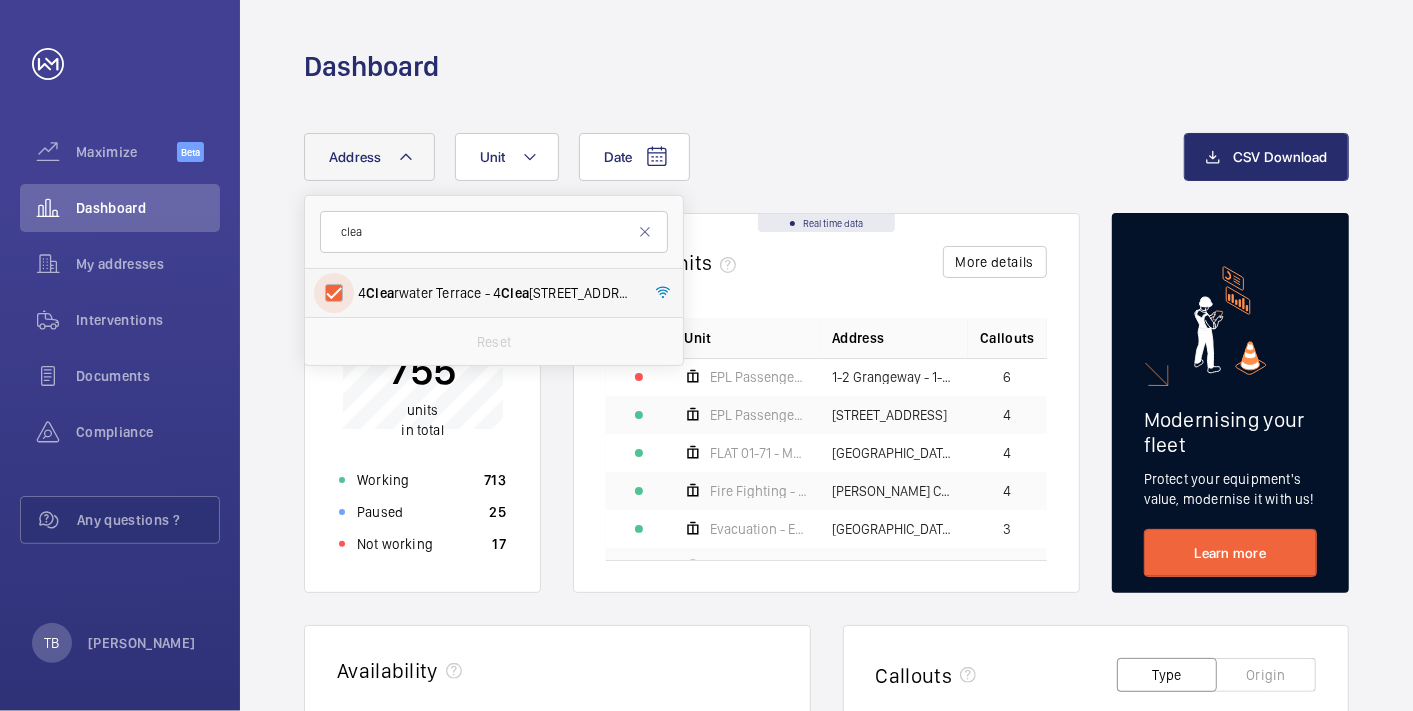 checkbox on "true" 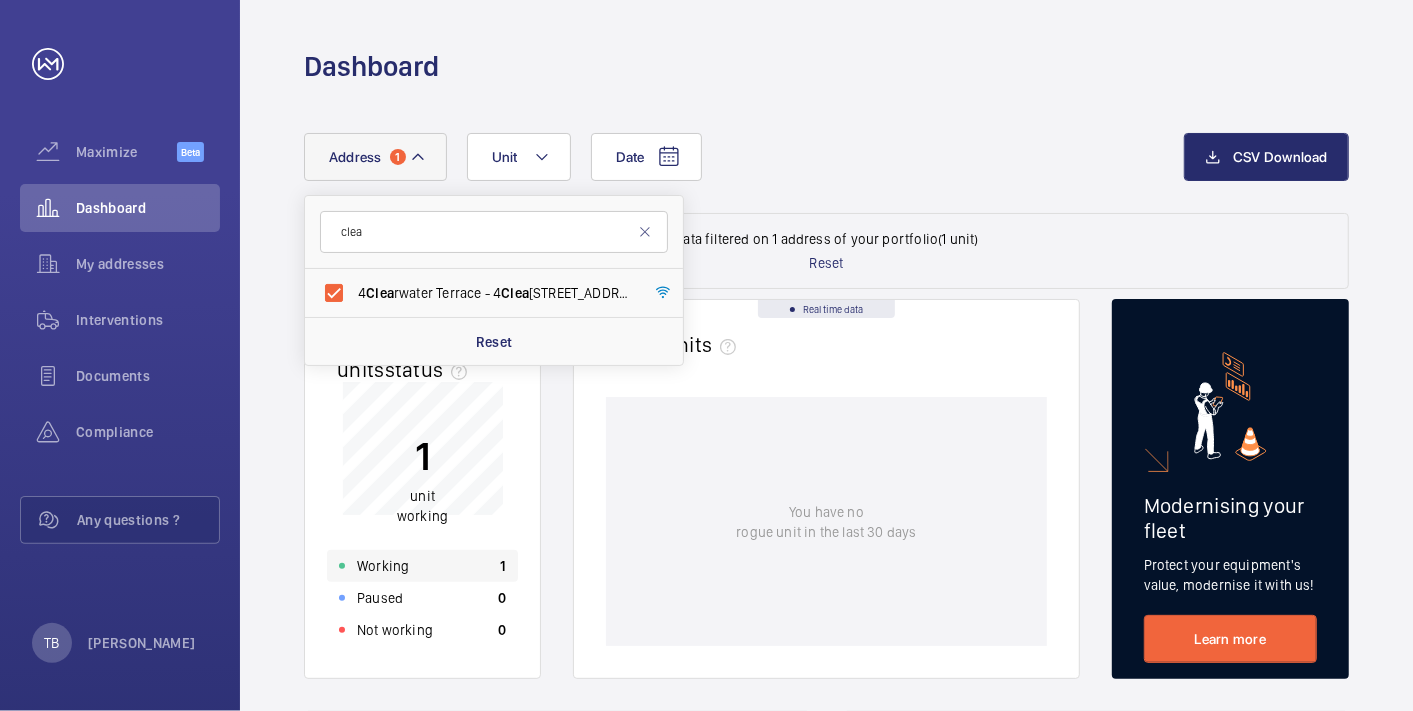 click on "Working 1" 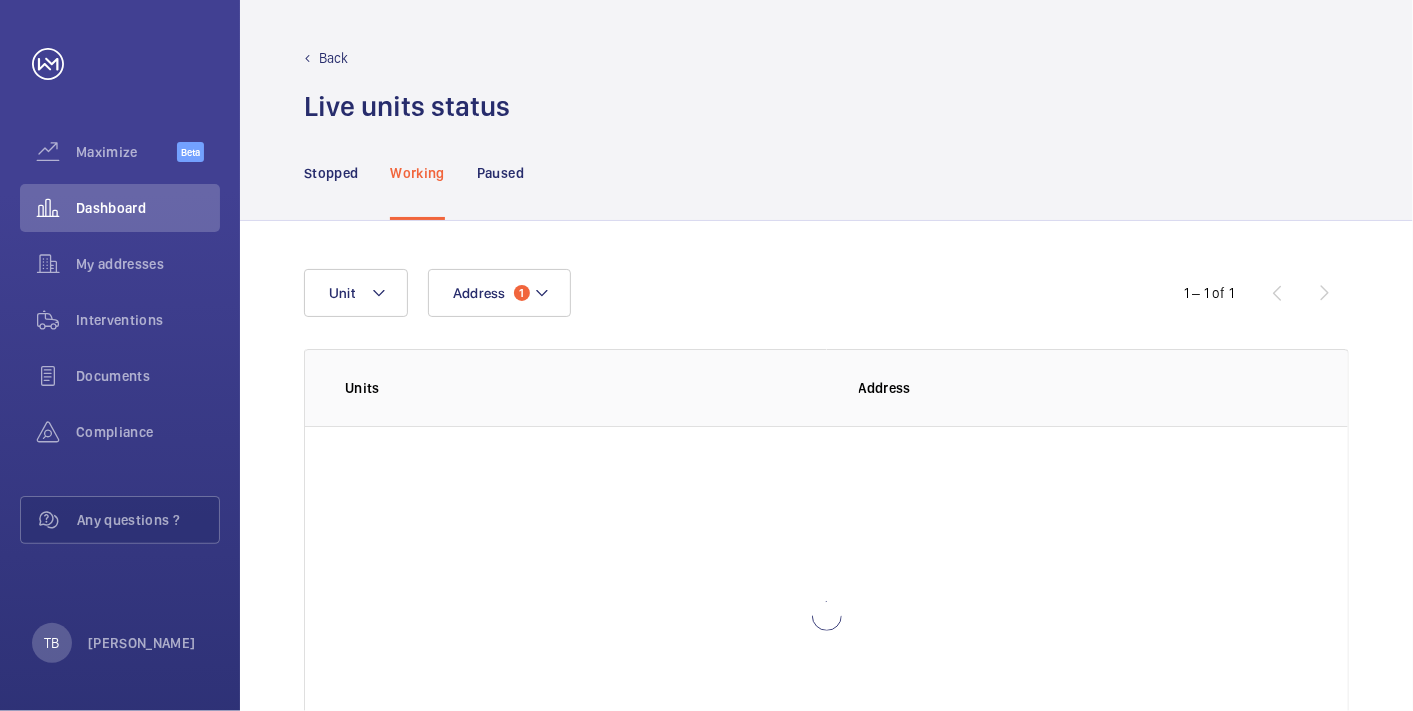 scroll, scrollTop: 142, scrollLeft: 0, axis: vertical 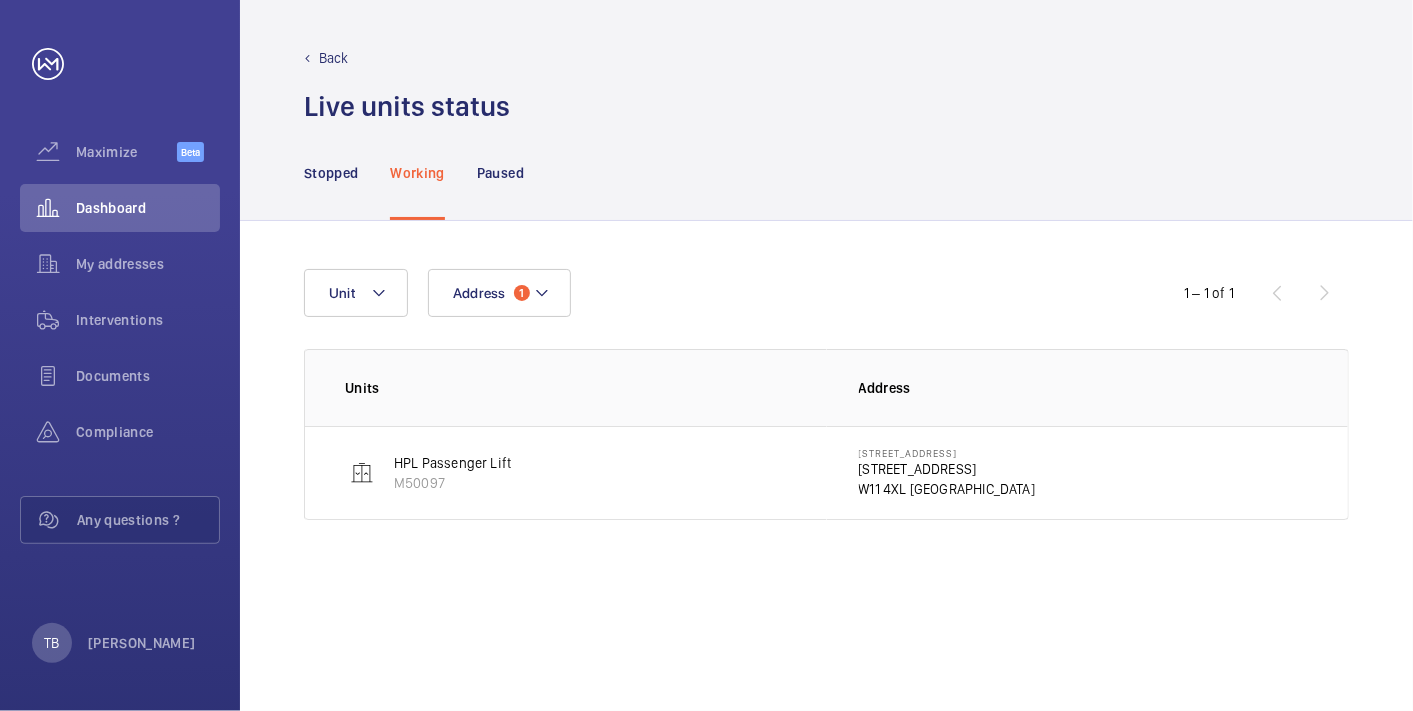 click on "4 Clearwater Terrace" 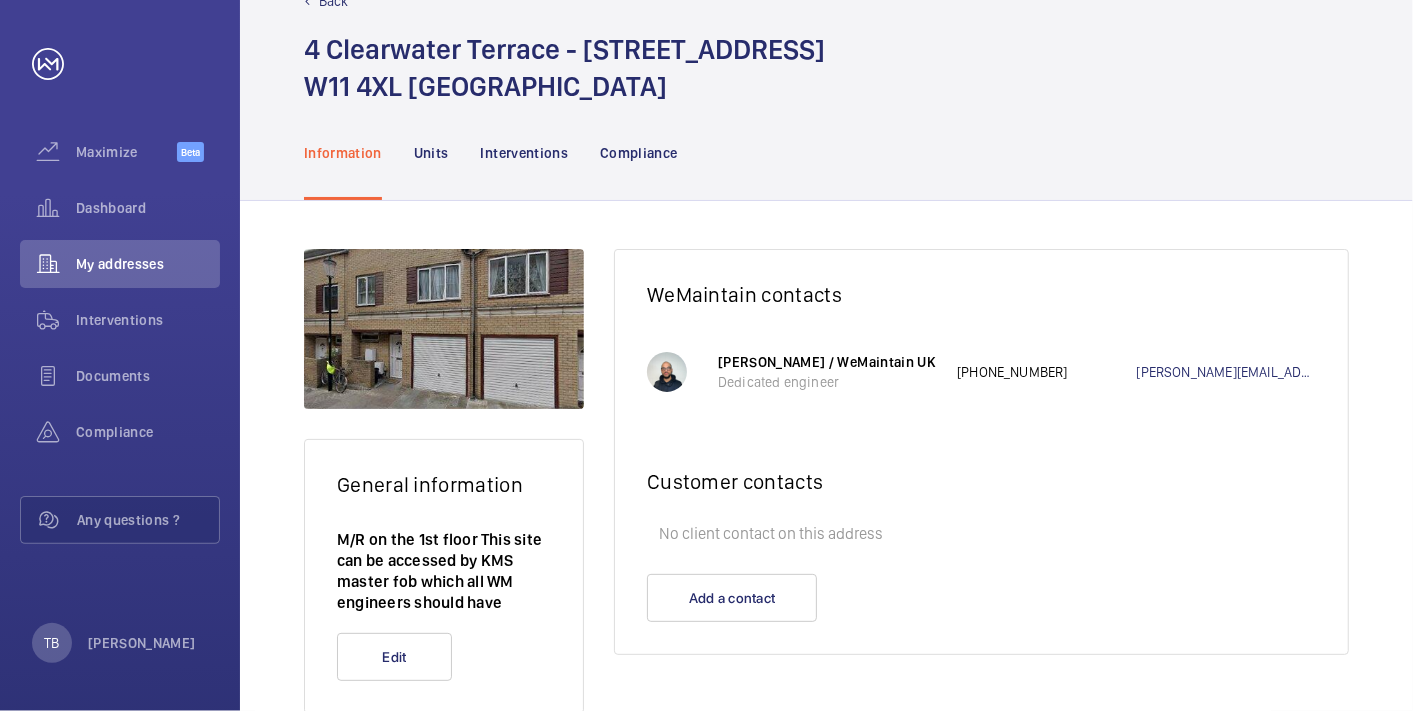 scroll, scrollTop: 74, scrollLeft: 0, axis: vertical 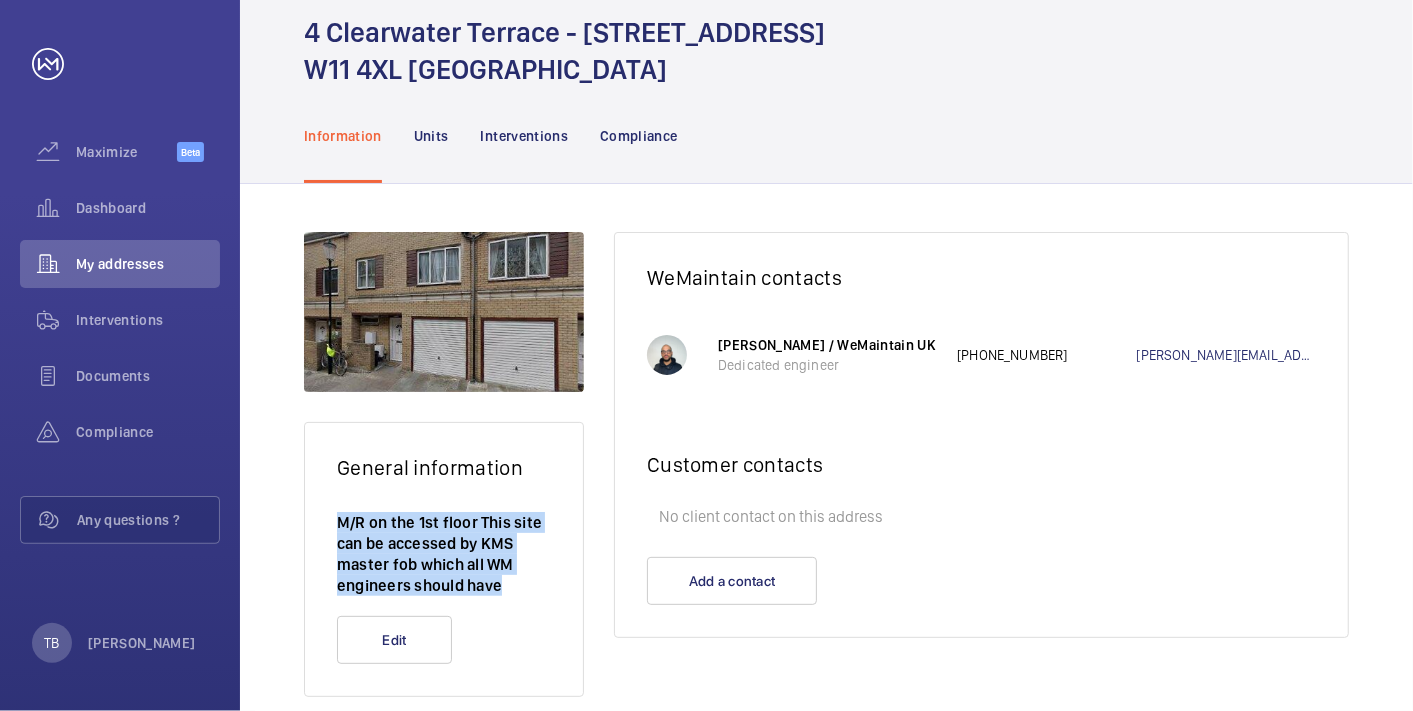 drag, startPoint x: 337, startPoint y: 517, endPoint x: 498, endPoint y: 589, distance: 176.3661 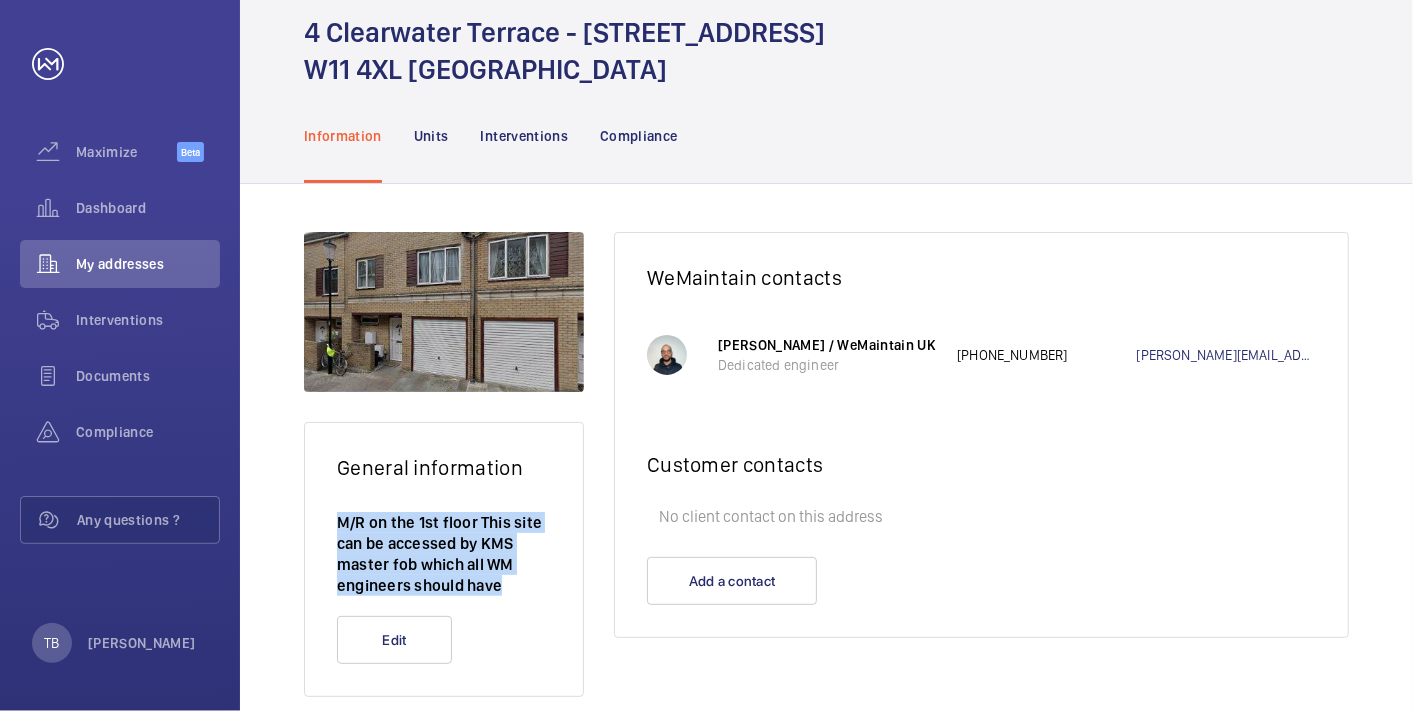 click on "M/R on the 1st floor
This site can be accessed by KMS master fob which all WM engineers should have" 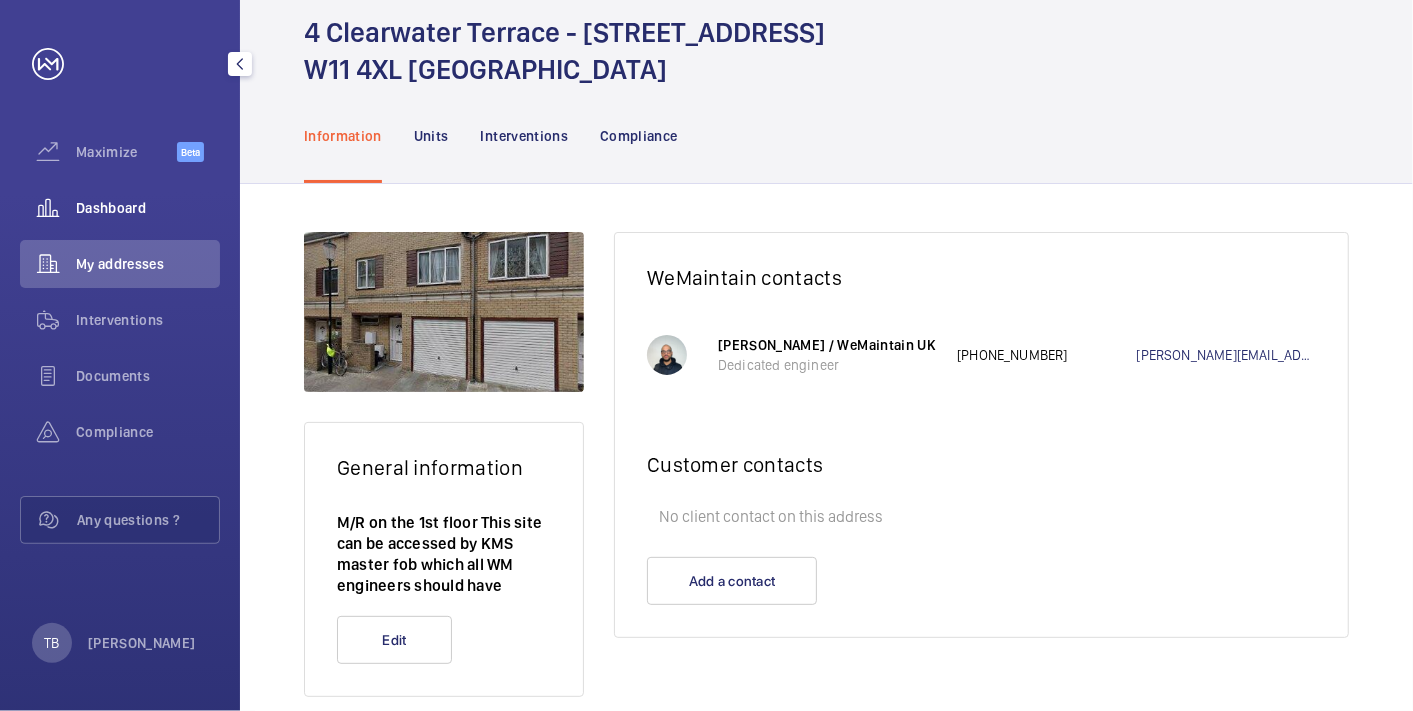 click on "Dashboard" 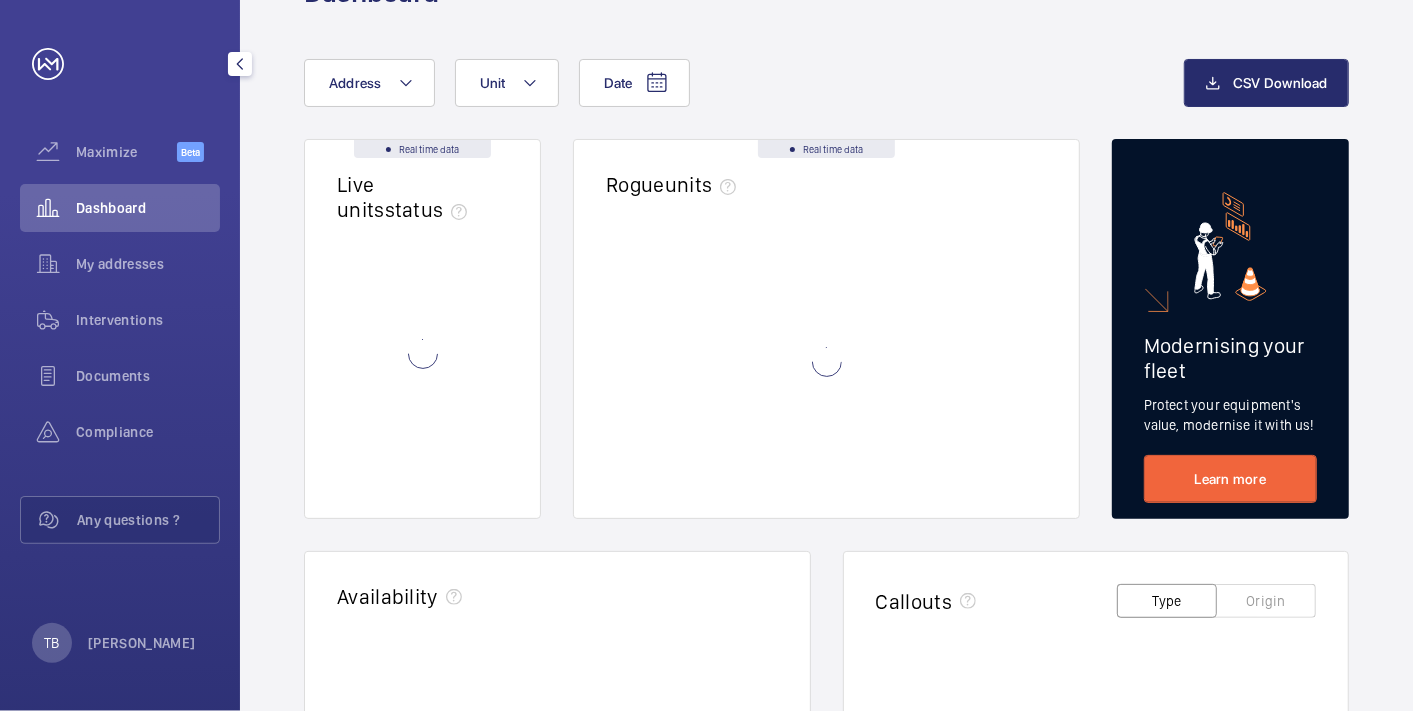 scroll, scrollTop: 0, scrollLeft: 0, axis: both 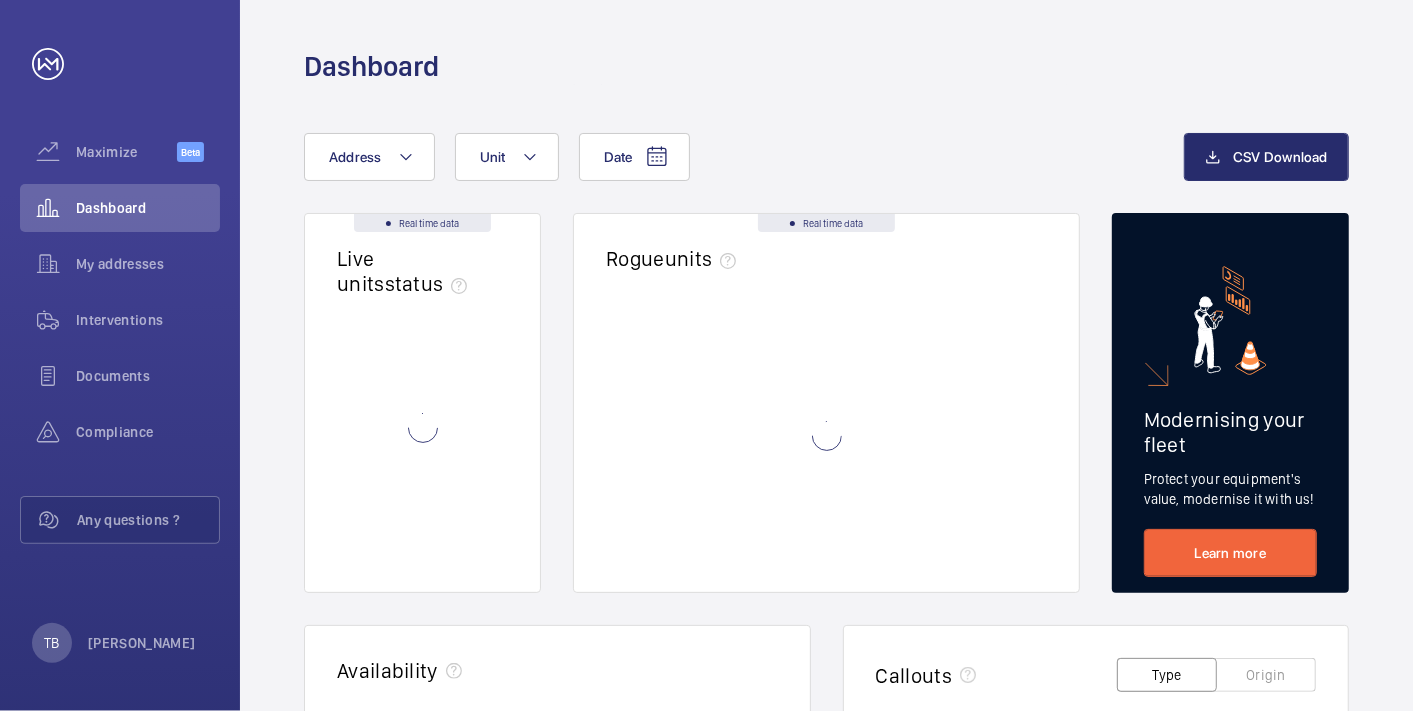 click on "Date Address Unit CSV Download Real time data Live units  status﻿ Real time data Rogue  units Modernising your fleet Protect your equipment's  value, modernise it with us! Learn more  Availability  Callouts Type Origin  07/24   11/24   03/25   07/25  0  0  50  50  100  100  150  150  200  200  250  250  300  300  350  350  Breakdowns Trapped passengers Comparator Compare your addresses data Compare 3D Map Visualize your data on the map Visualize" 